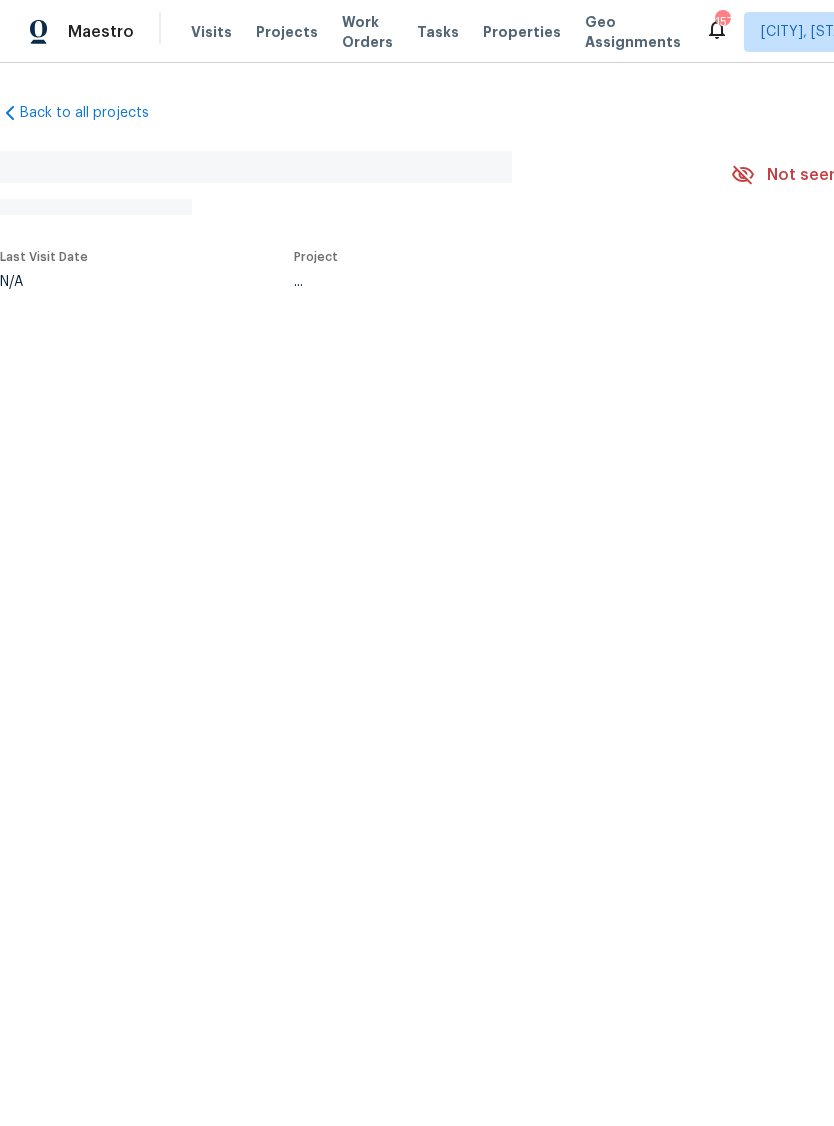 scroll, scrollTop: 0, scrollLeft: 0, axis: both 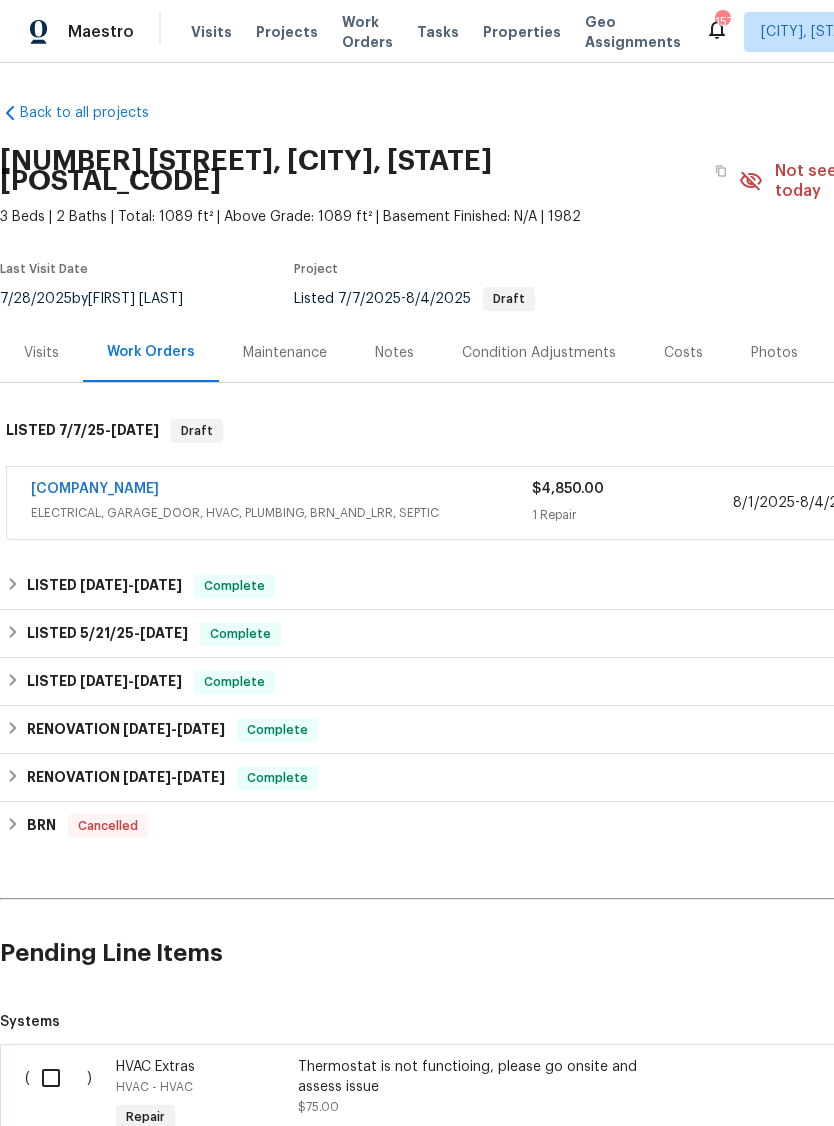 click on "Properties" at bounding box center (522, 32) 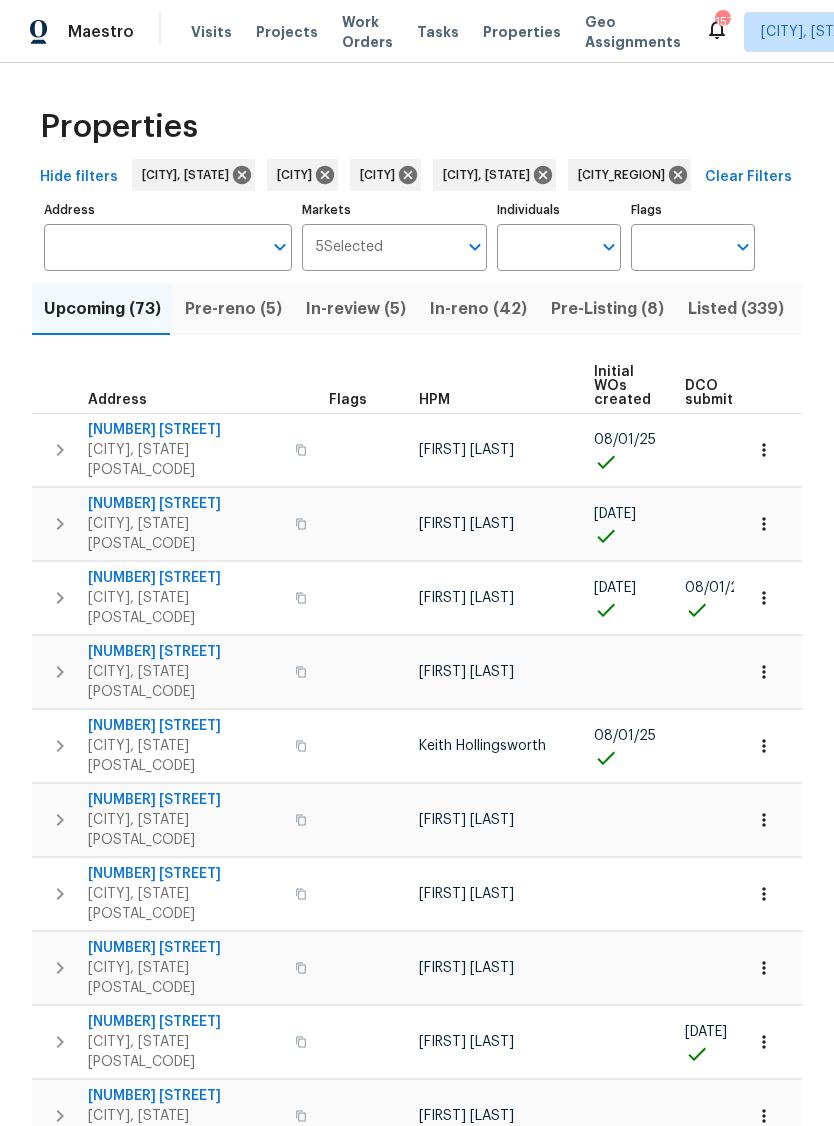 click on "Markets" at bounding box center (420, 247) 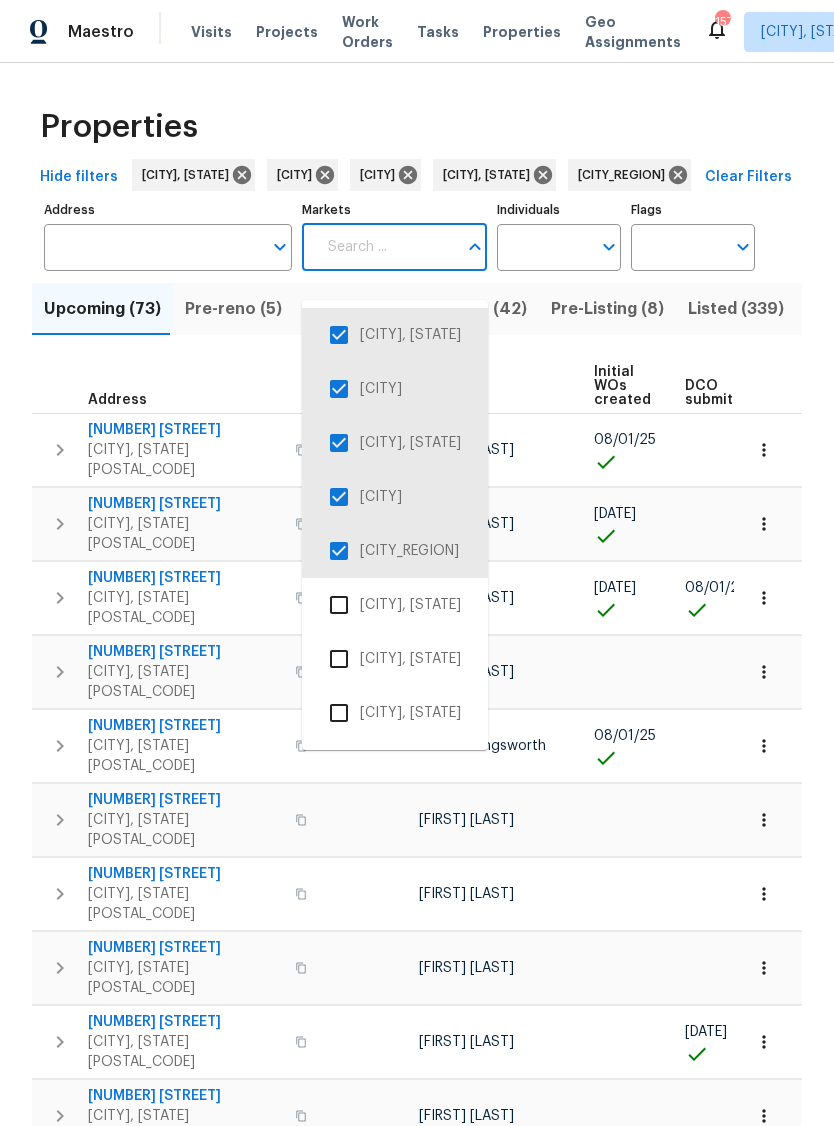 click at bounding box center (339, 389) 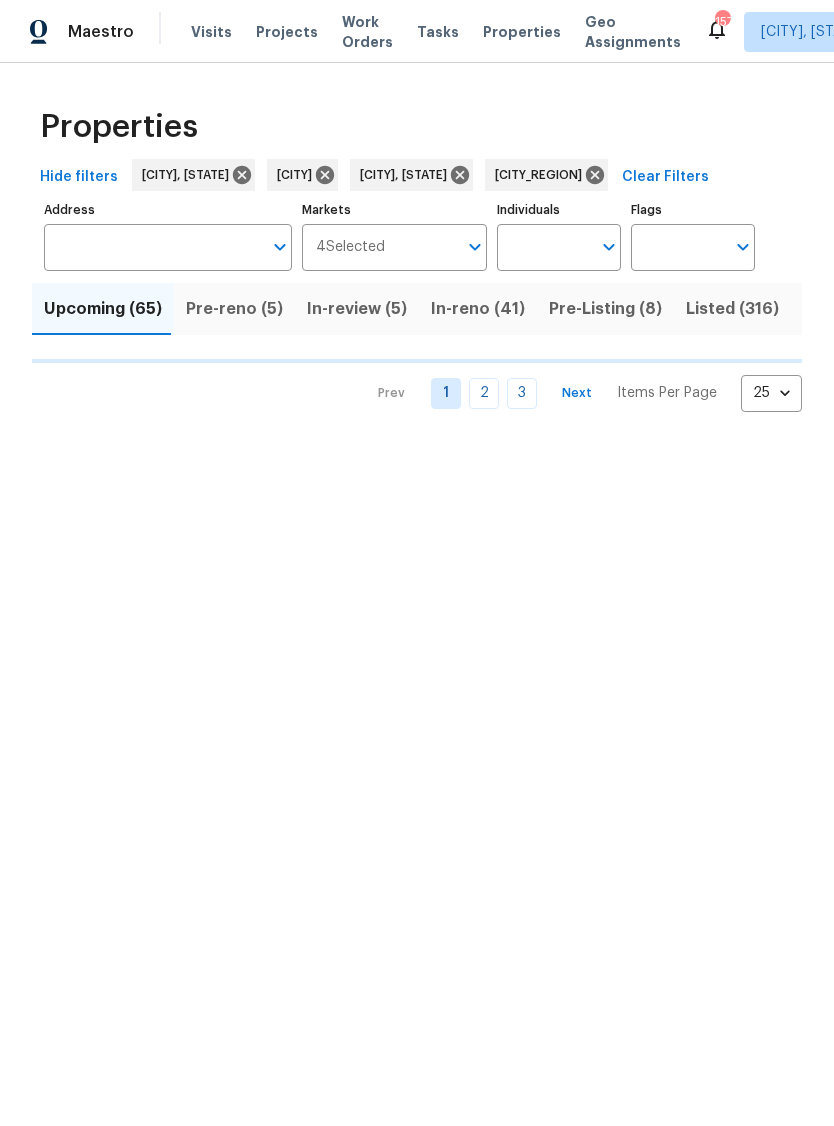 click on "Properties Hide filters [CITY], [STATE] [CITY], [STATE] [CITY], [STATE] Clear Filters Address Address Markets 4 Selected Markets Individuals Individuals Flags Flags Upcoming (65) Pre-reno (5) In-review (5) In-reno (41) Pre-Listing (8) Listed (316) Resale (119) Done (4706) Unknown (0) Prev 1 2 3 Next Items Per Page 25 25" at bounding box center (417, 253) 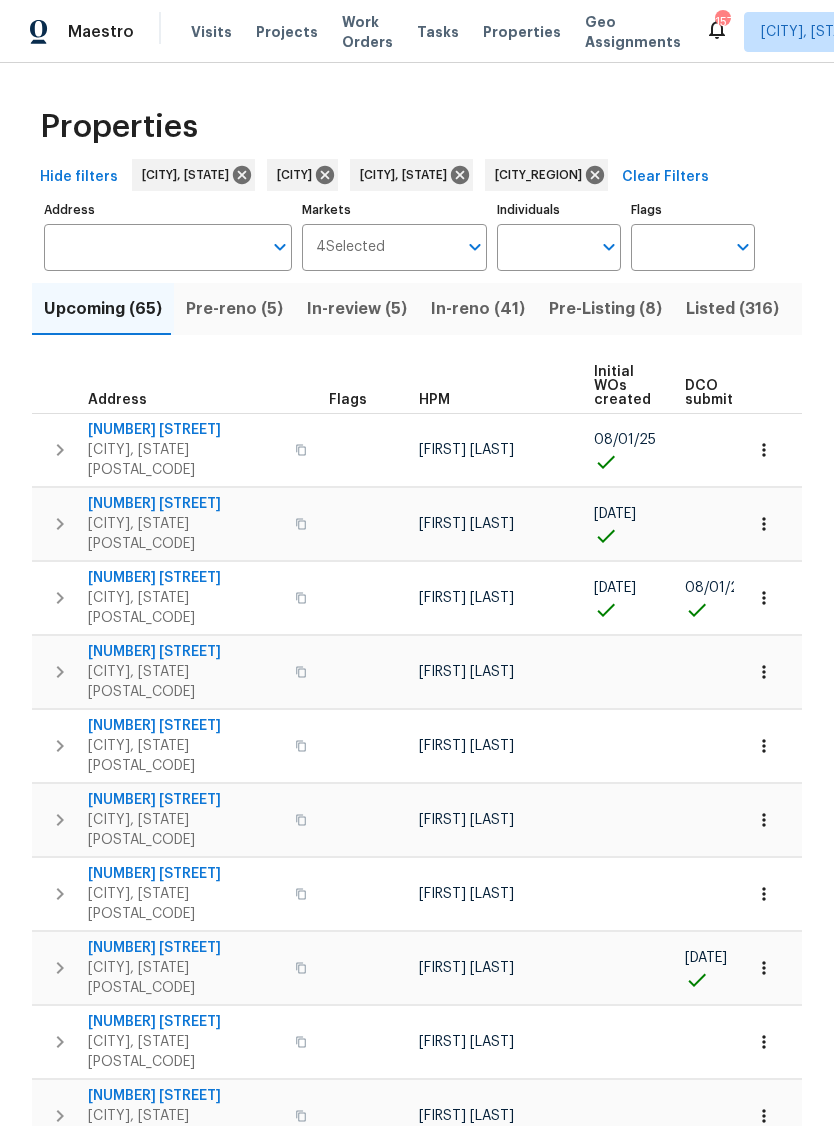 click on "Markets" at bounding box center (421, 247) 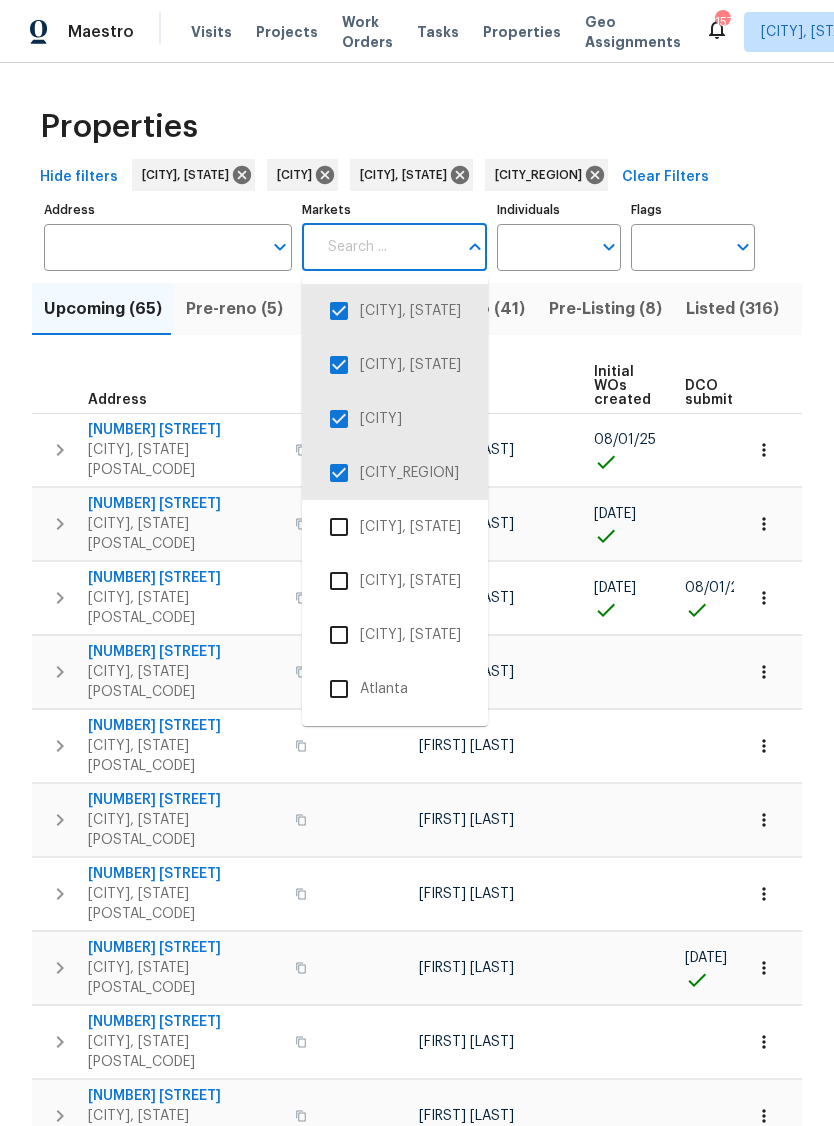 click at bounding box center [339, 365] 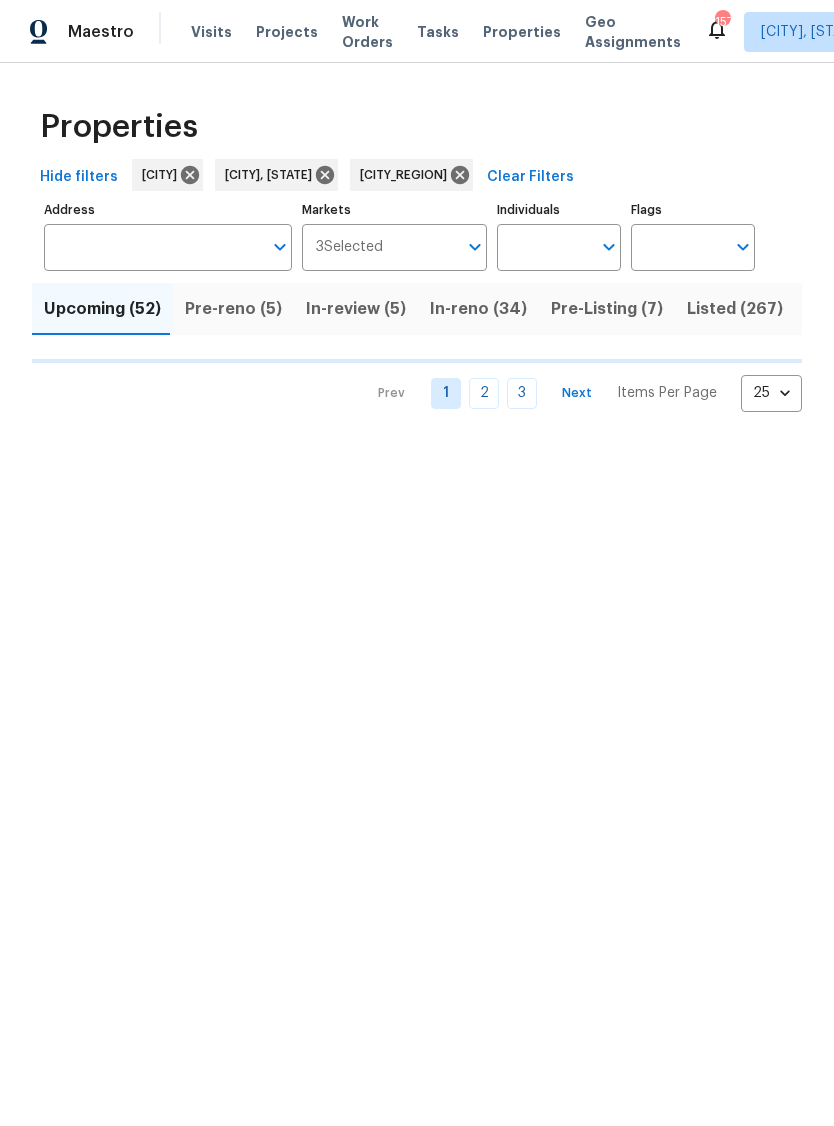 click on "Markets" at bounding box center [420, 247] 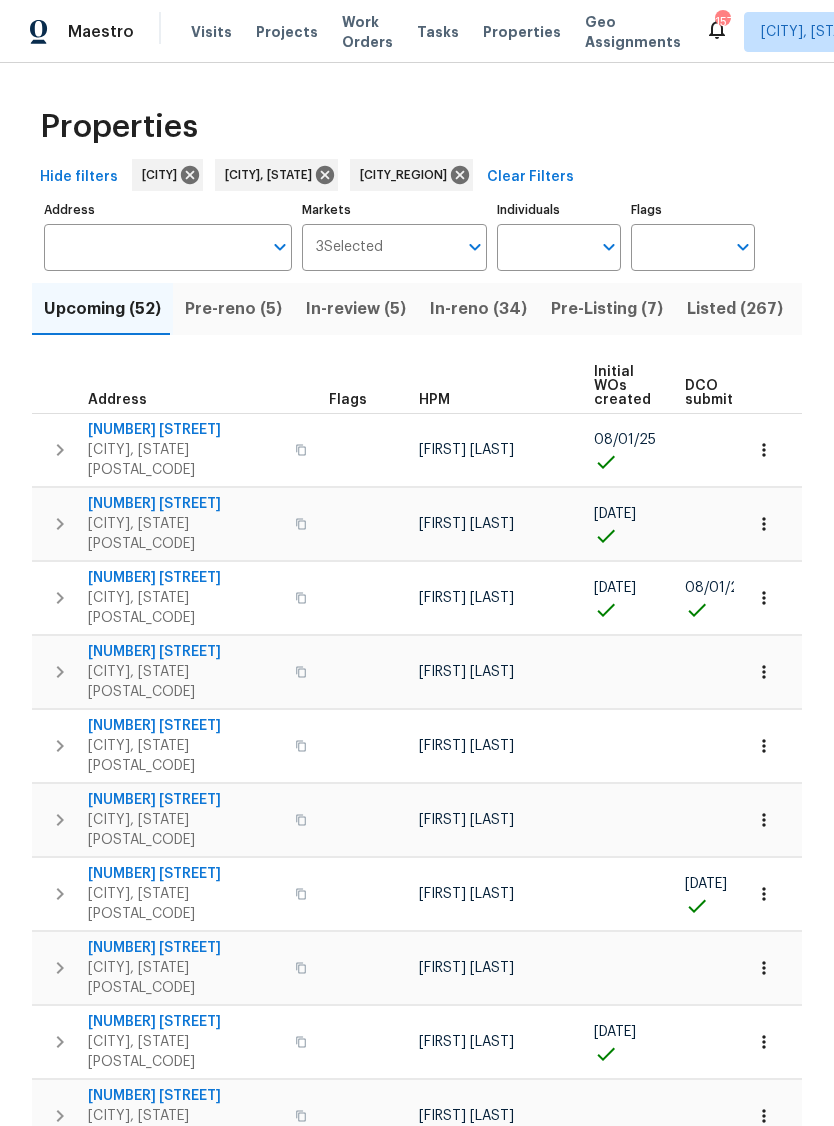 click on "Markets" at bounding box center [420, 247] 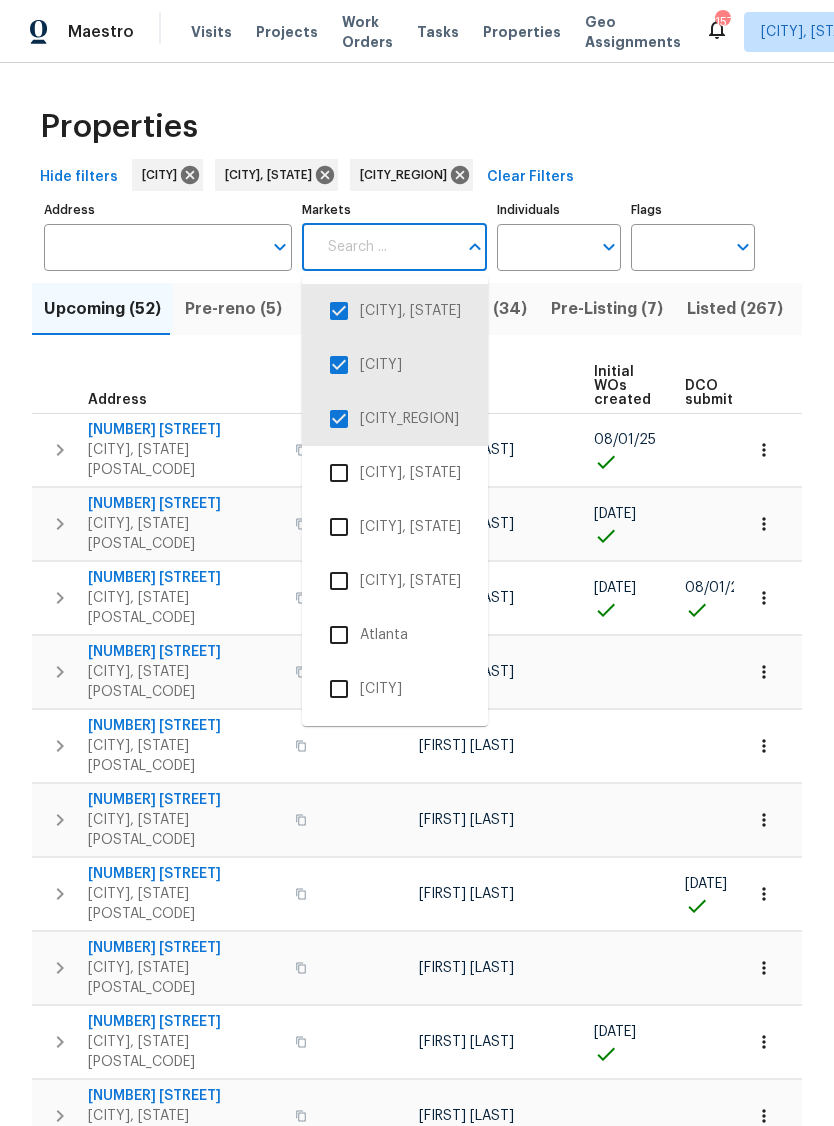 click at bounding box center [339, 365] 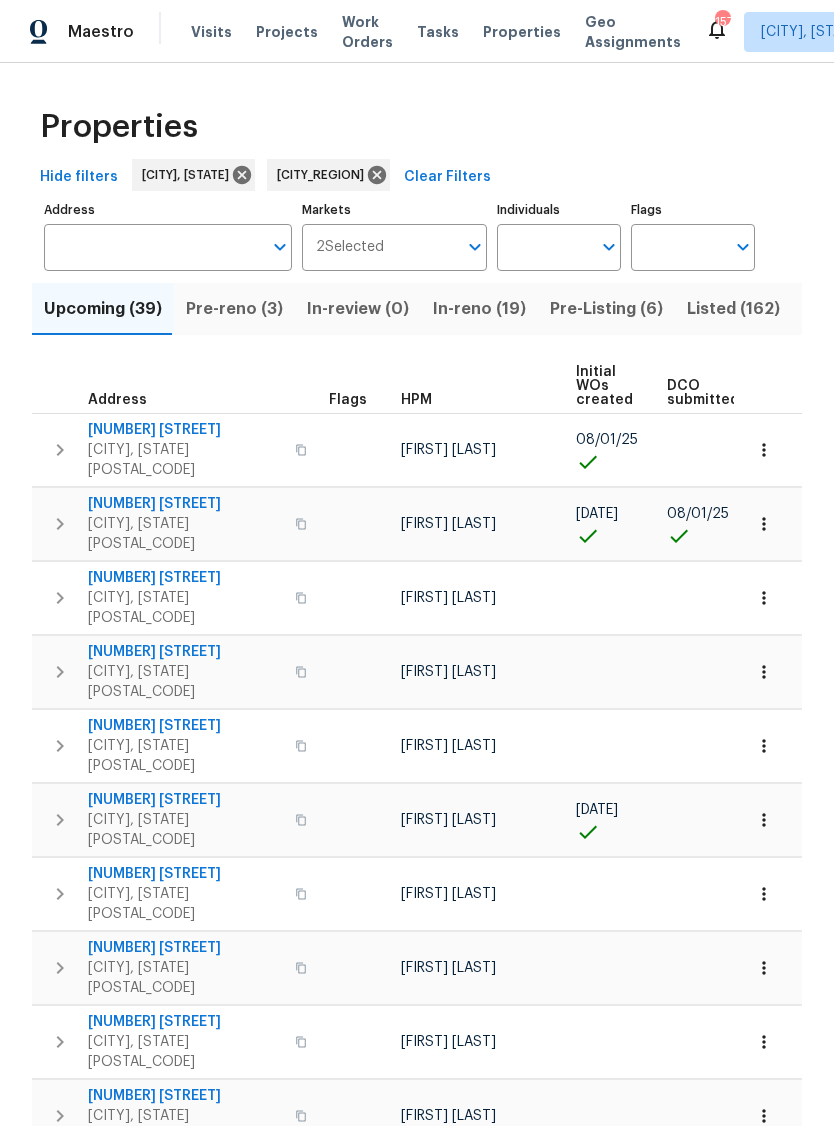 click on "Markets" at bounding box center (421, 247) 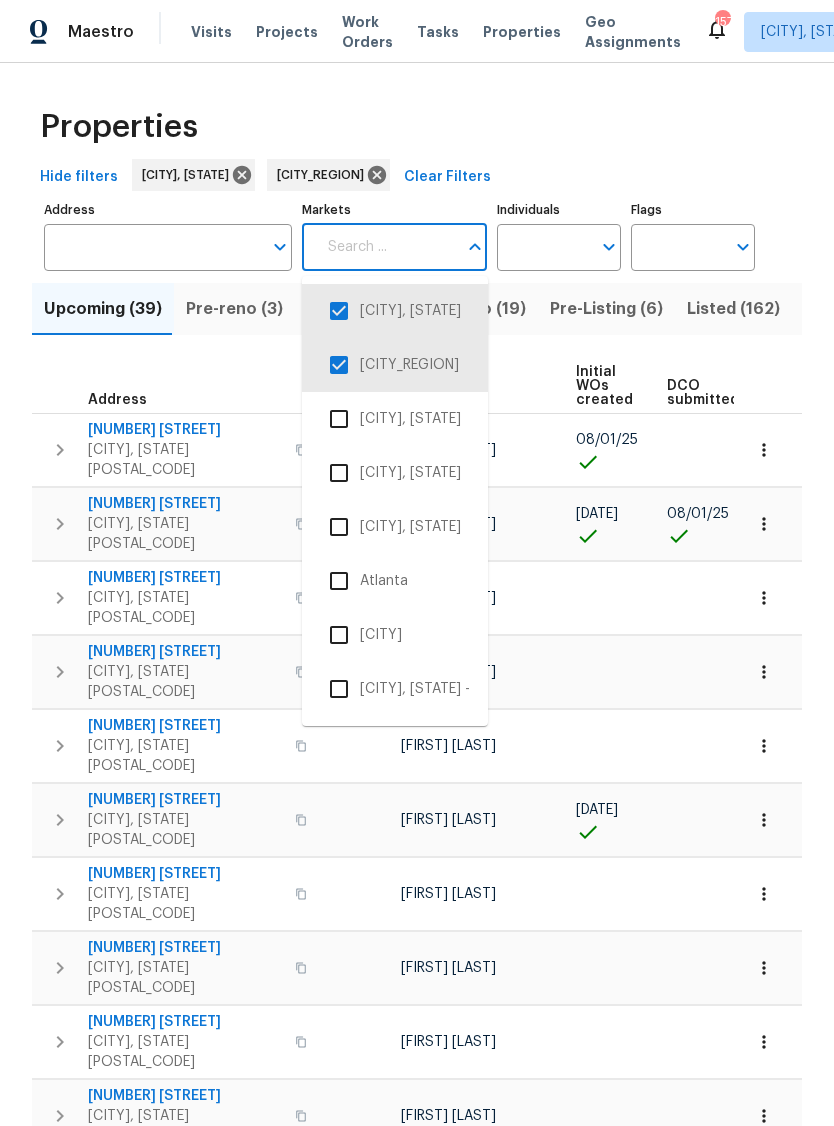 click at bounding box center [339, 365] 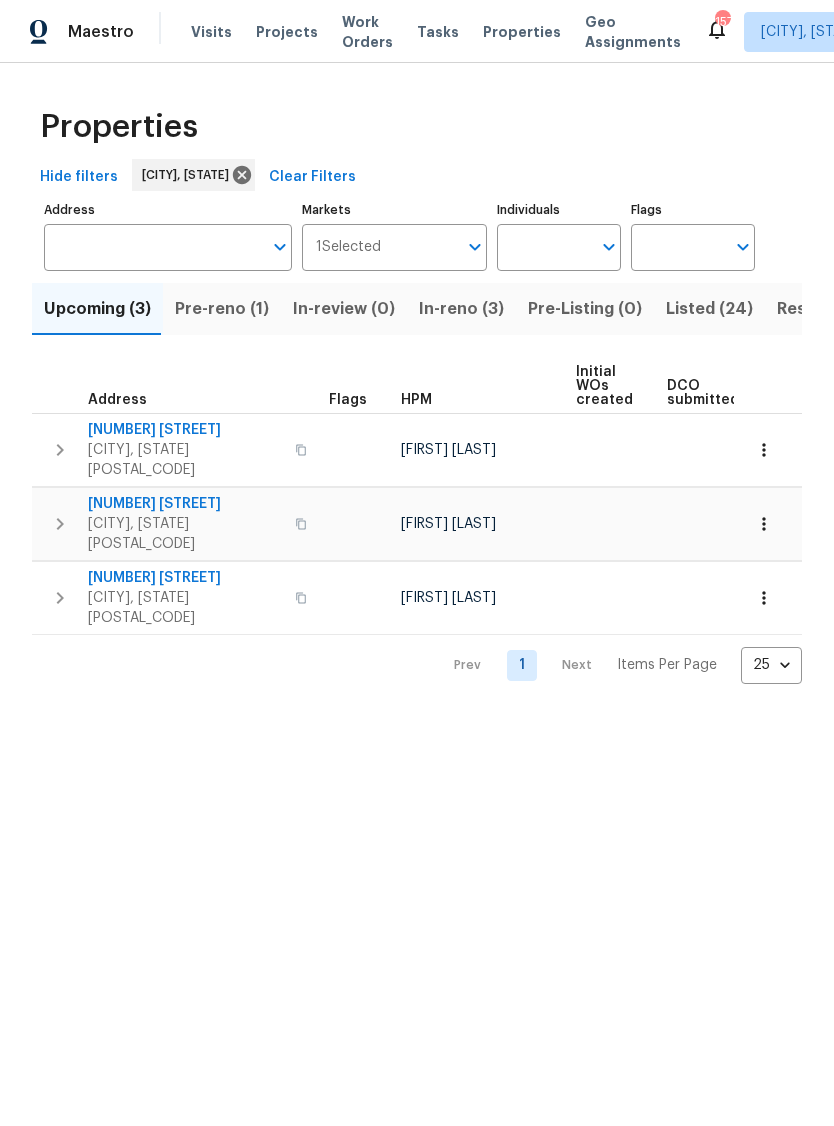 click on "In-reno (3)" at bounding box center (461, 309) 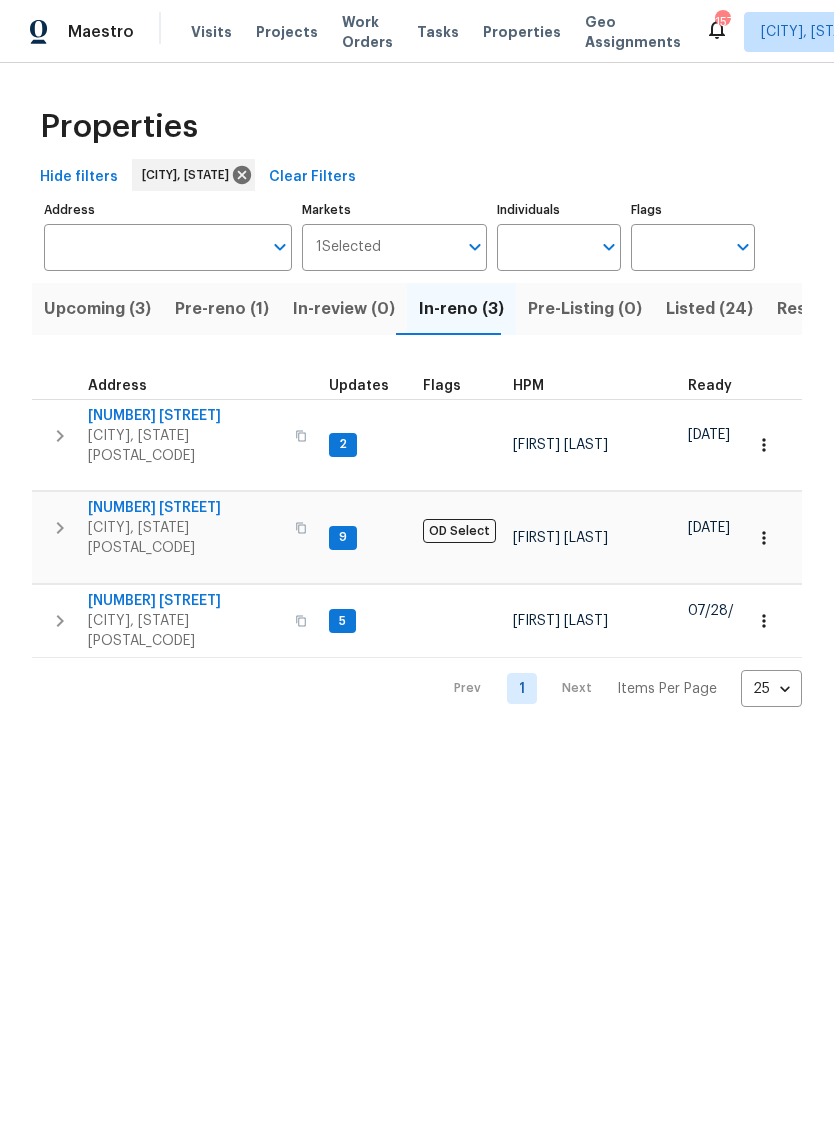 click on "[NUMBER] [STREET]" at bounding box center [185, 416] 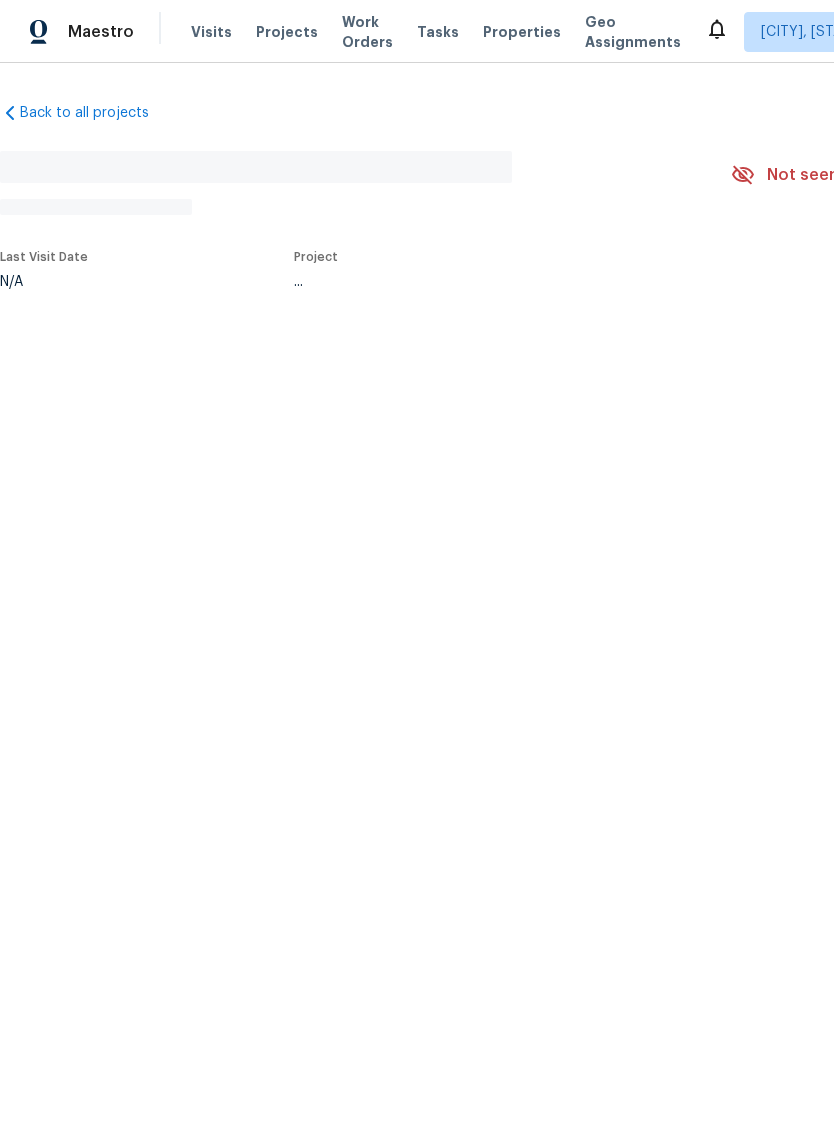 scroll, scrollTop: 0, scrollLeft: 0, axis: both 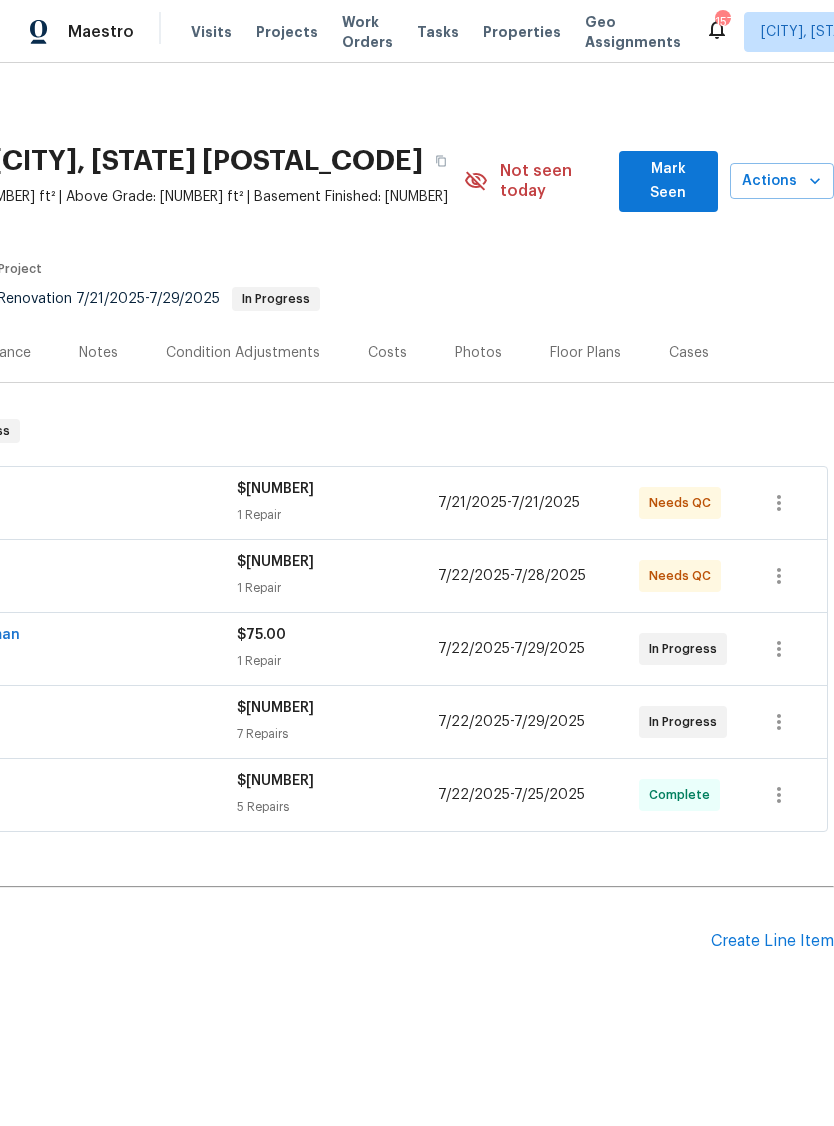 click on "Actions" at bounding box center [782, 181] 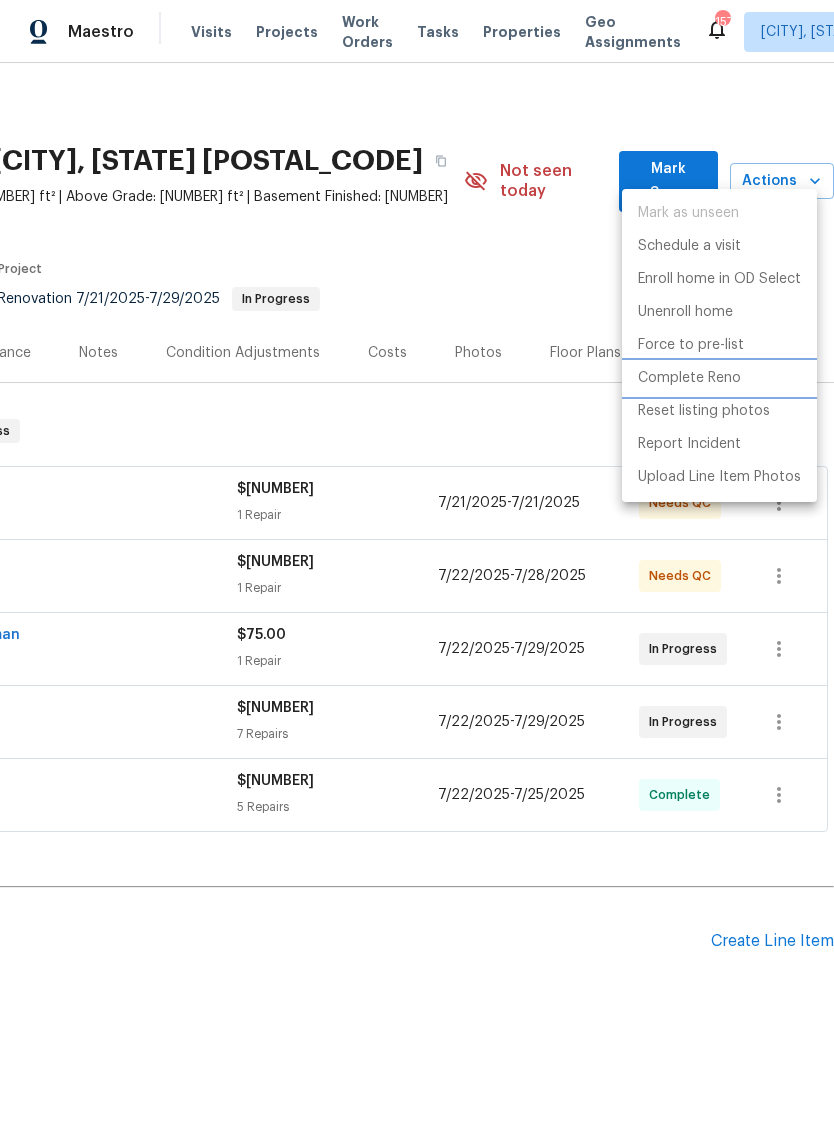 click on "Complete Reno" at bounding box center [689, 378] 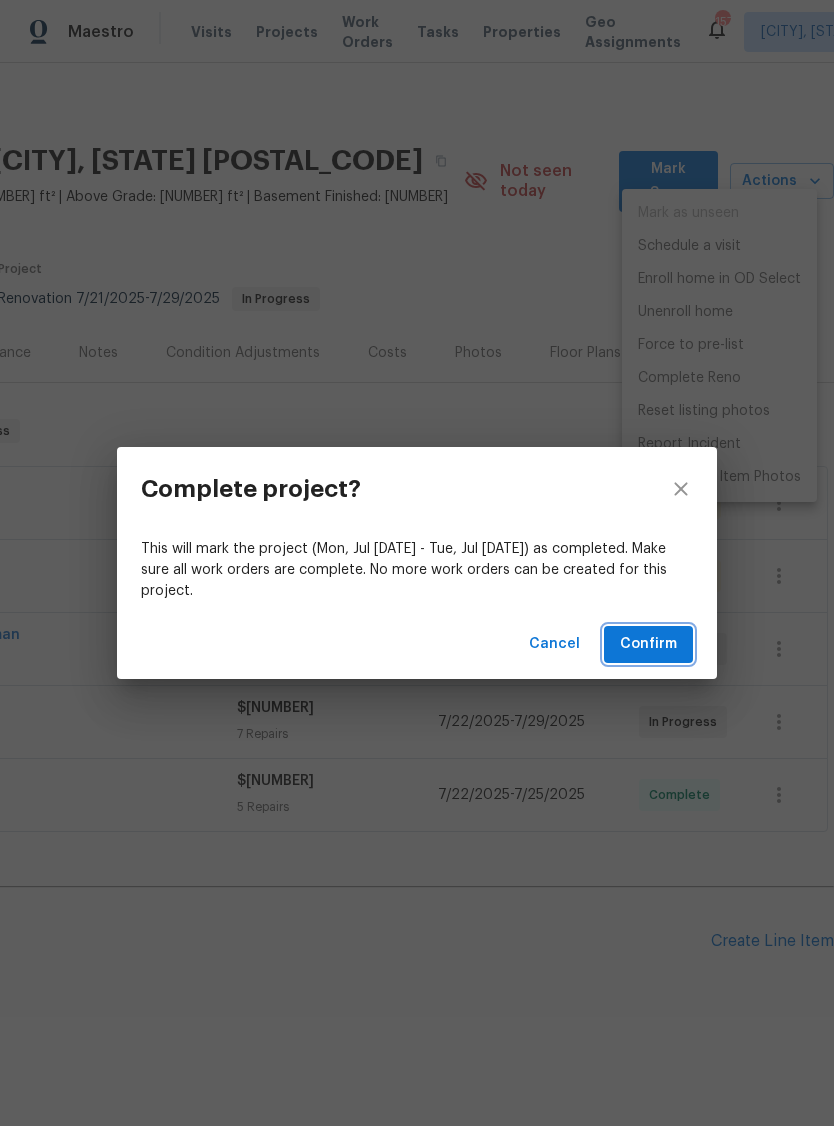 click on "Confirm" at bounding box center (648, 644) 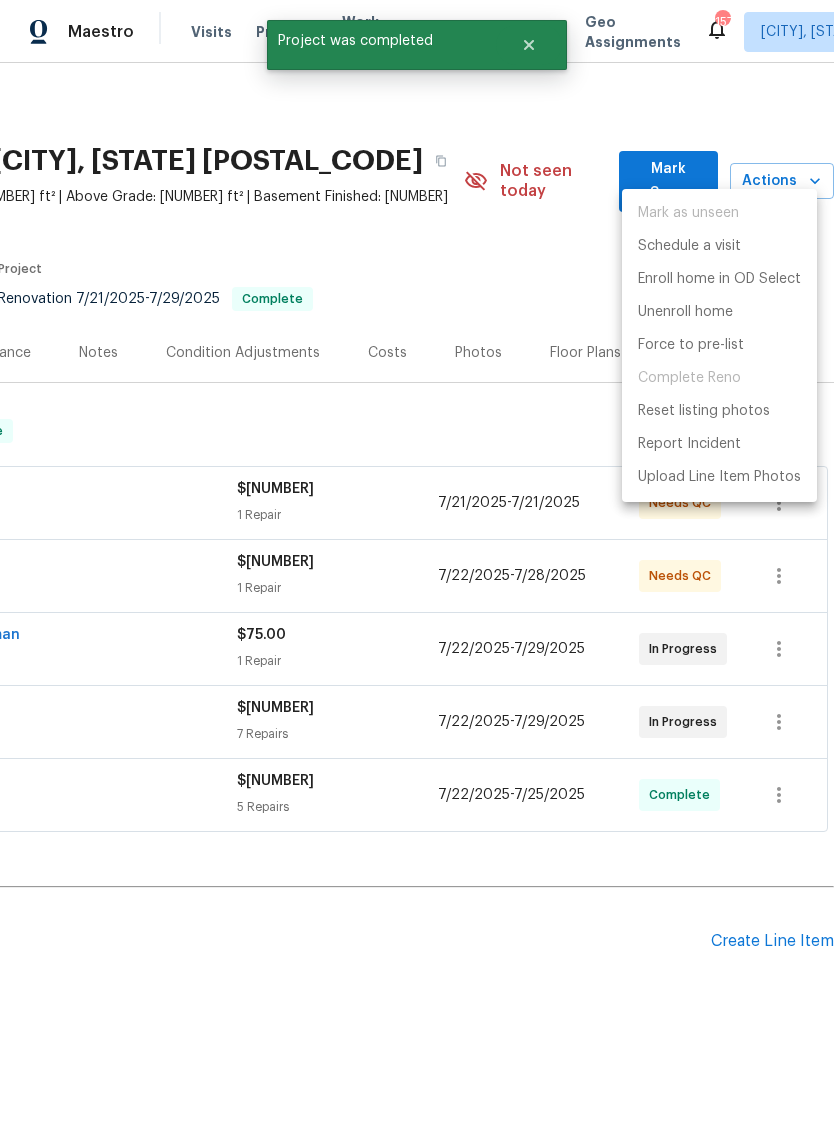 click at bounding box center [417, 563] 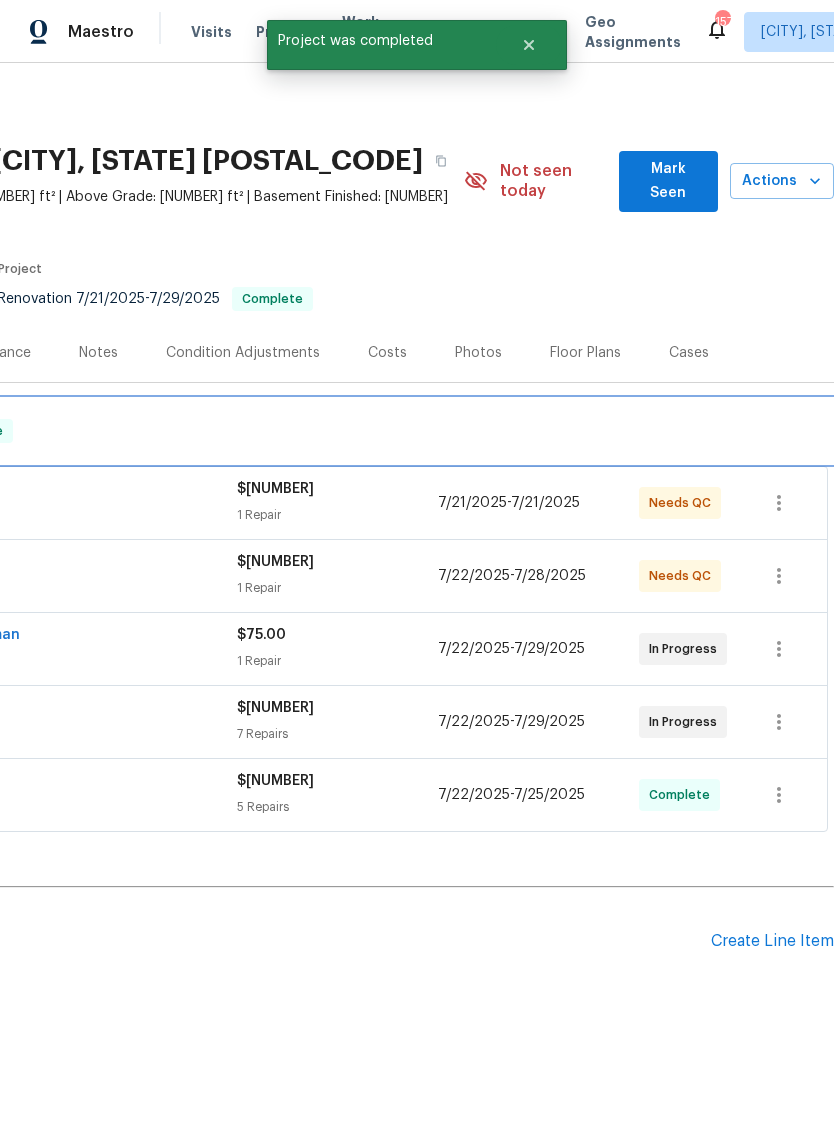 click on "RENOVATION   7/21/25  -  7/29/25 Complete" at bounding box center (269, 431) 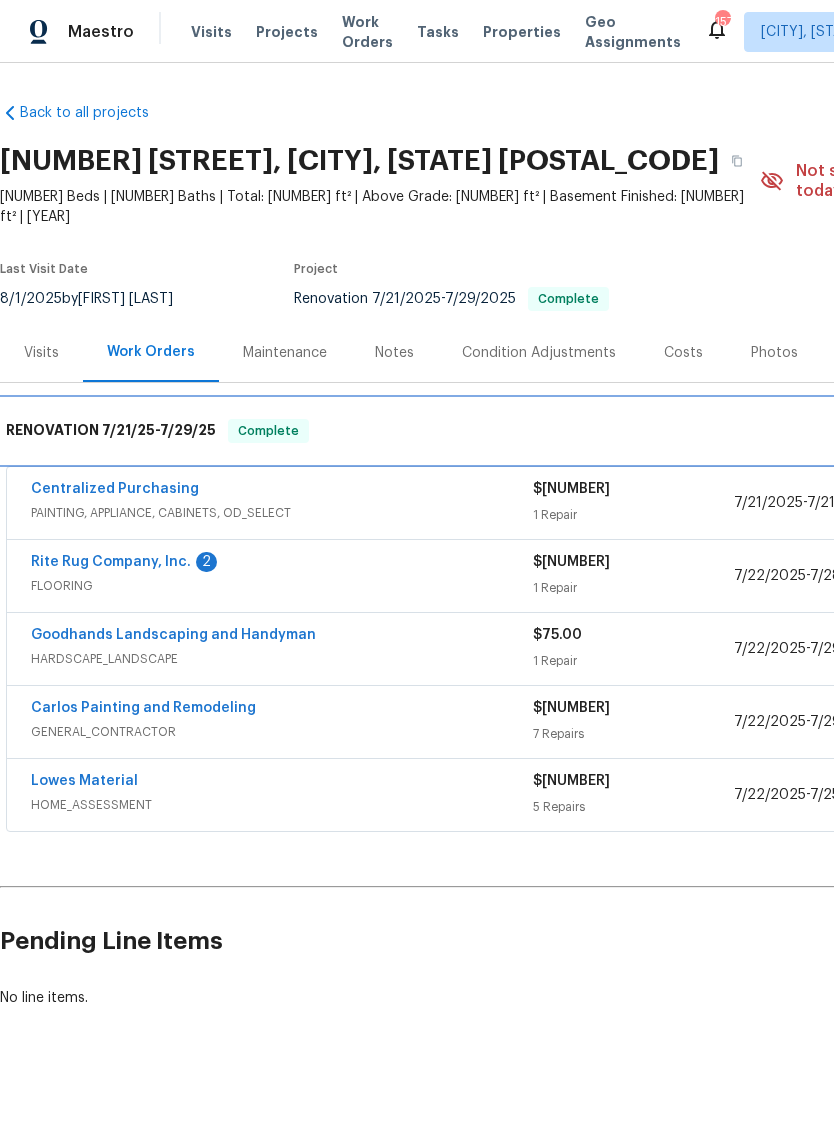 scroll, scrollTop: 0, scrollLeft: 0, axis: both 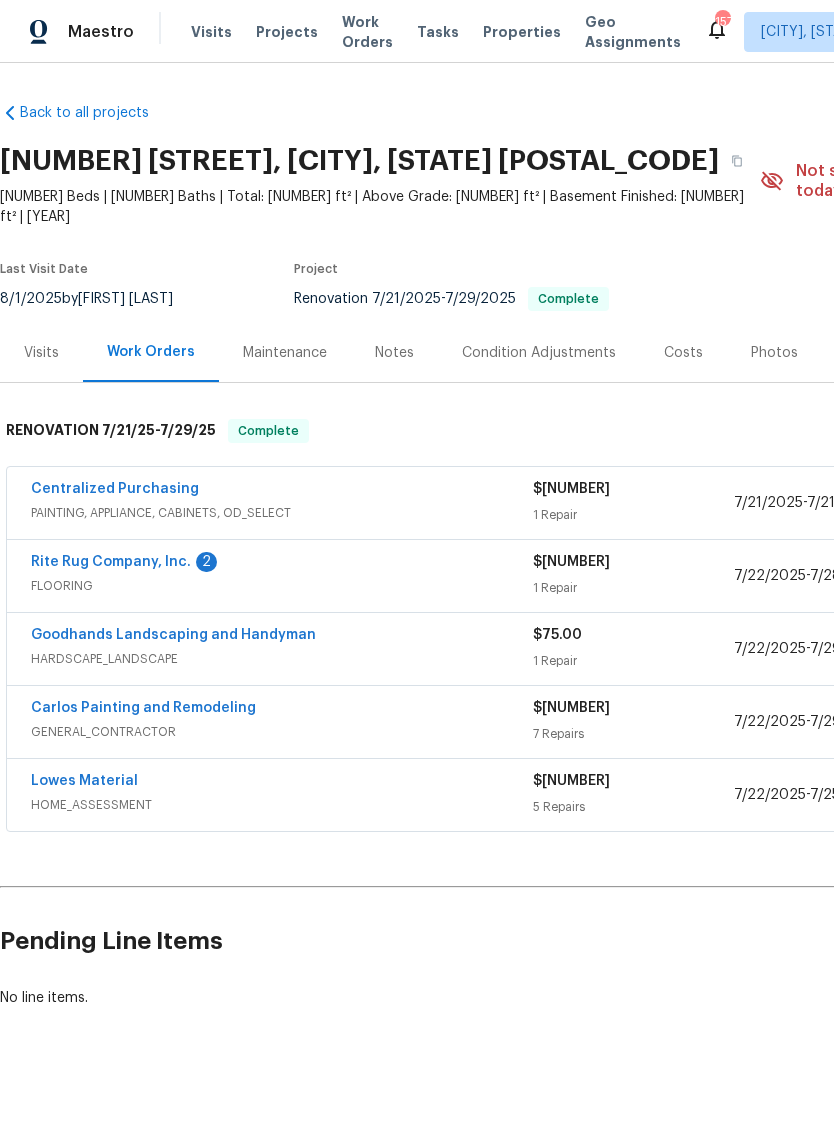 click on "Rite Rug Company, Inc." at bounding box center (111, 562) 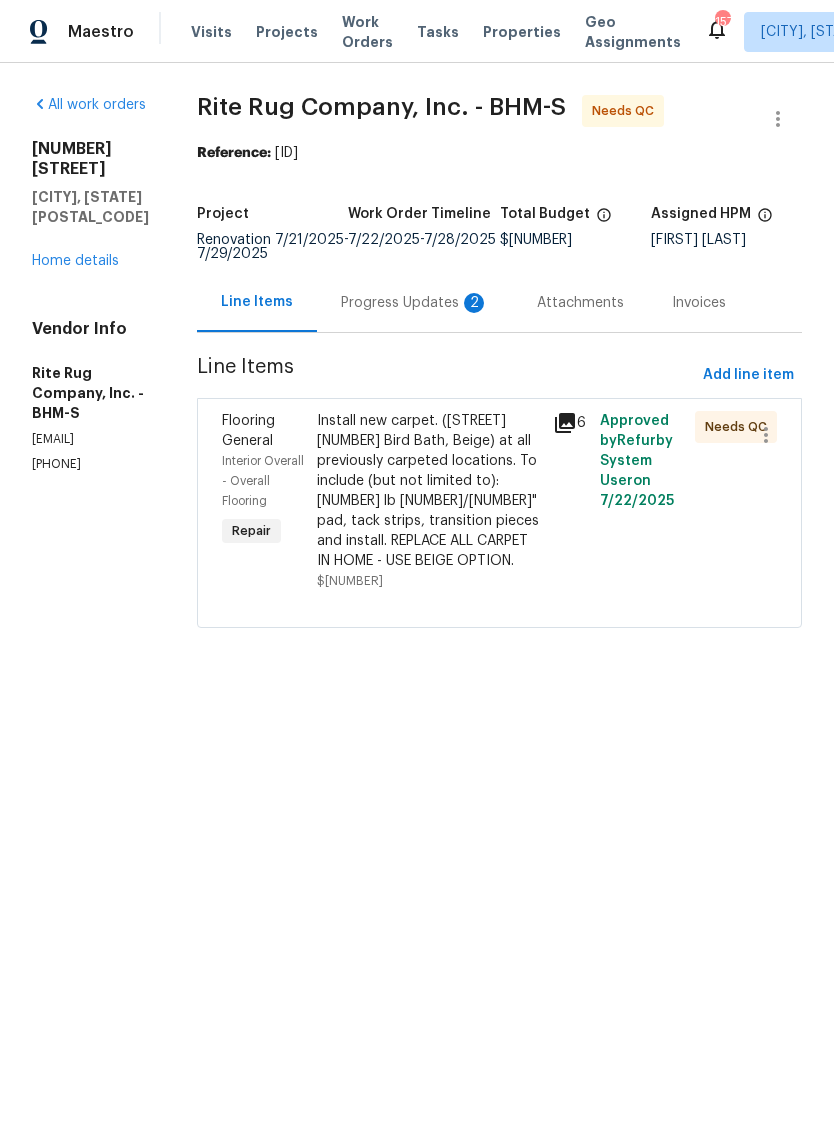click on "Progress Updates 2" at bounding box center [415, 303] 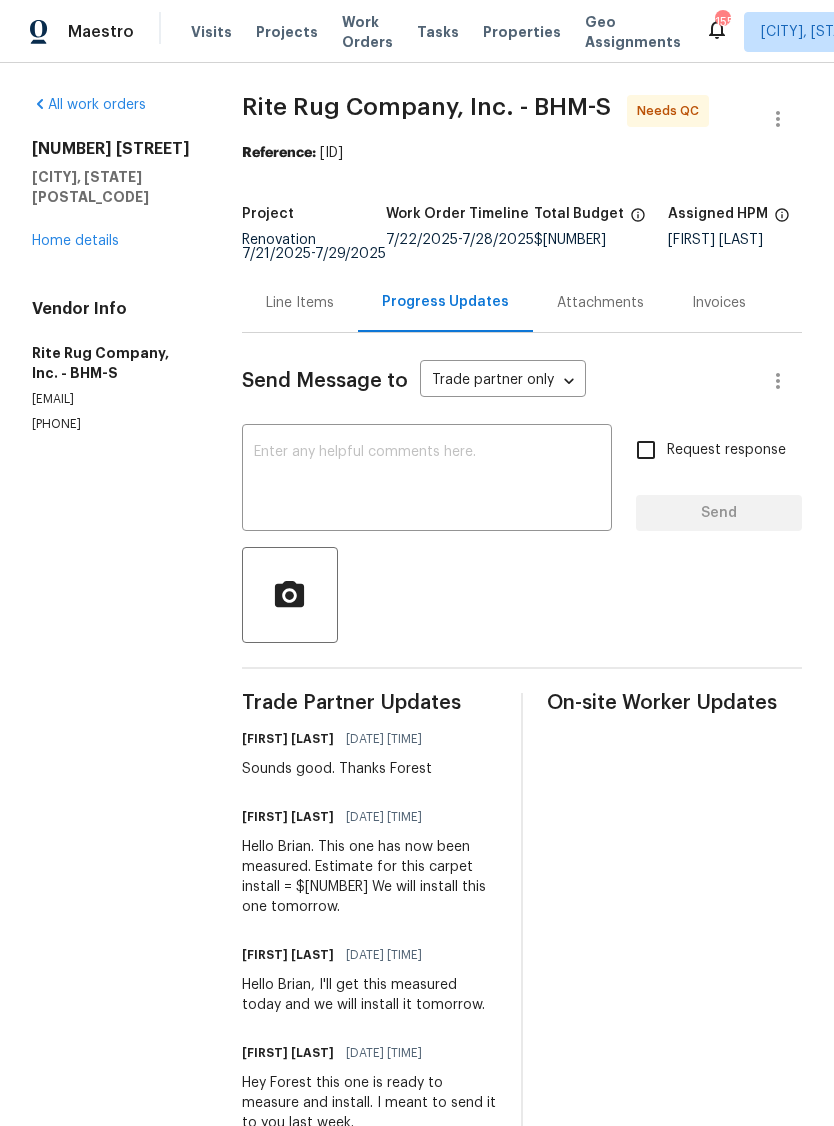 click on "Line Items" at bounding box center (300, 303) 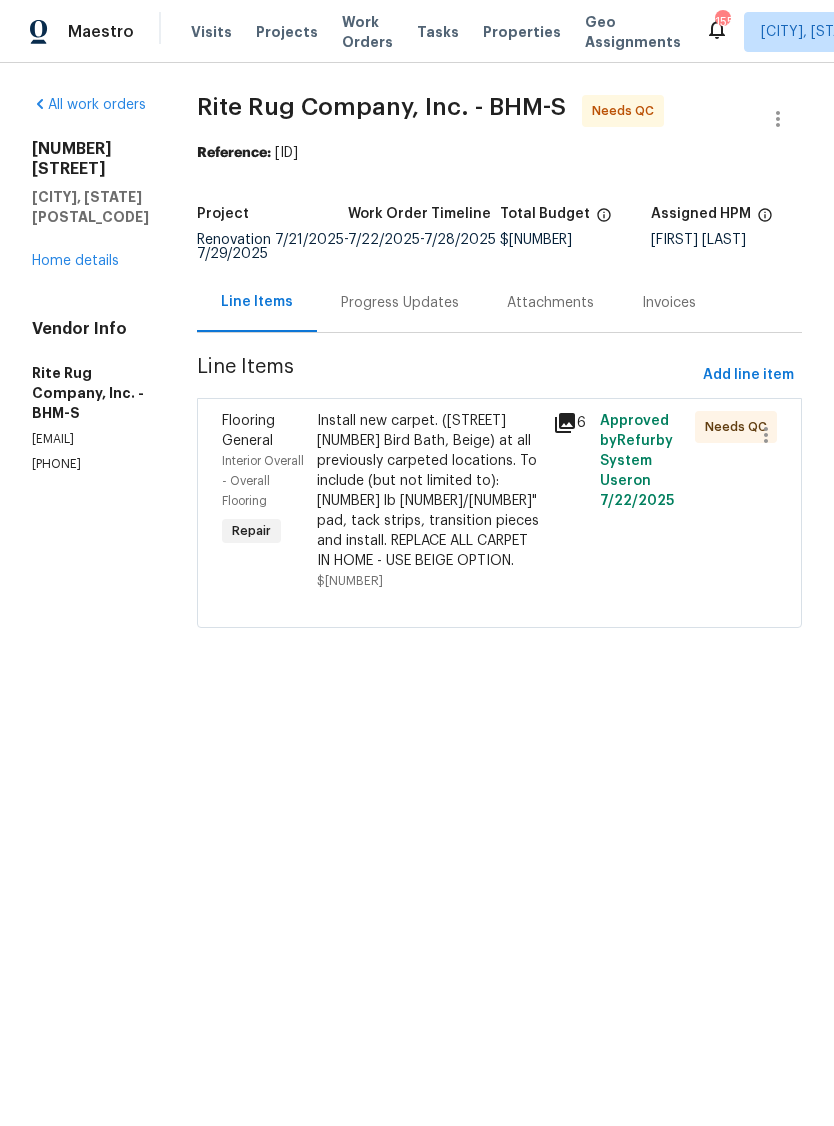 click on "Install new carpet. (Bodenger Way 749 Bird Bath, Beige) at all previously carpeted locations. To include (but not limited to): 6 lb 3/8" pad, tack strips, transition pieces and install. REPLACE ALL CARPET IN HOME - USE BEIGE OPTION." at bounding box center [429, 491] 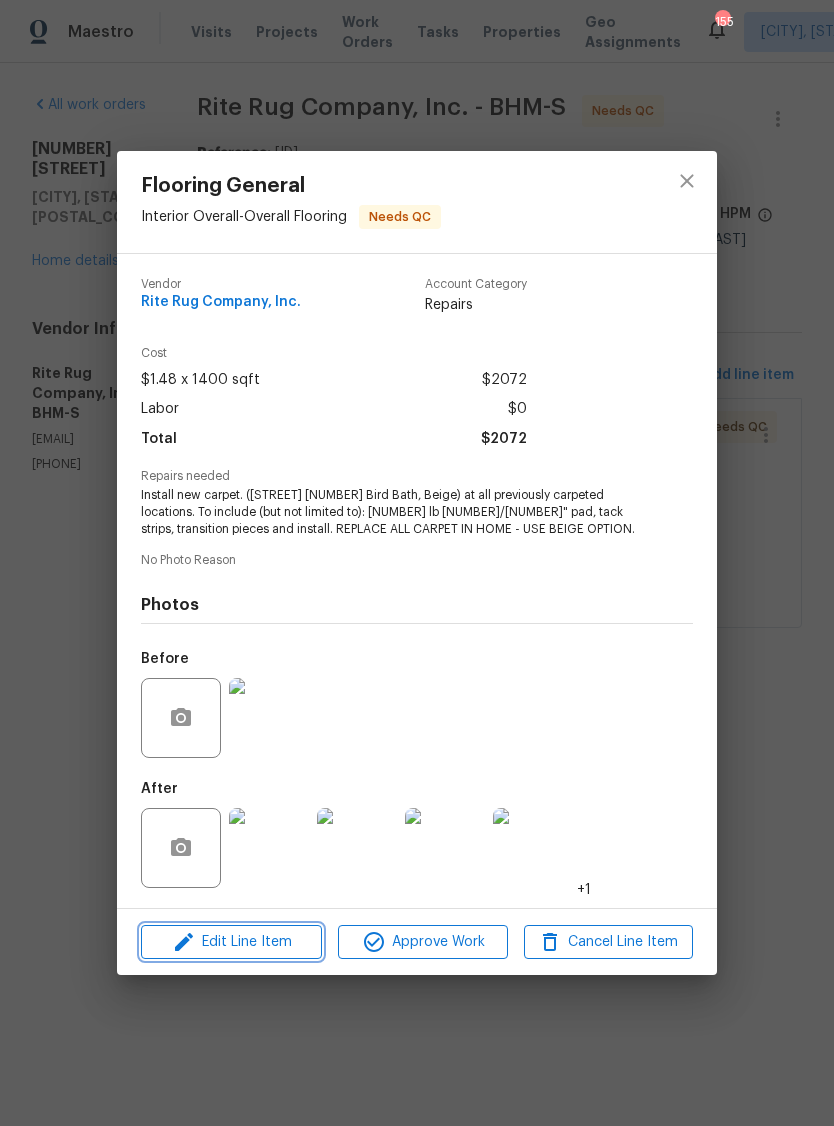 click on "Edit Line Item" at bounding box center (231, 942) 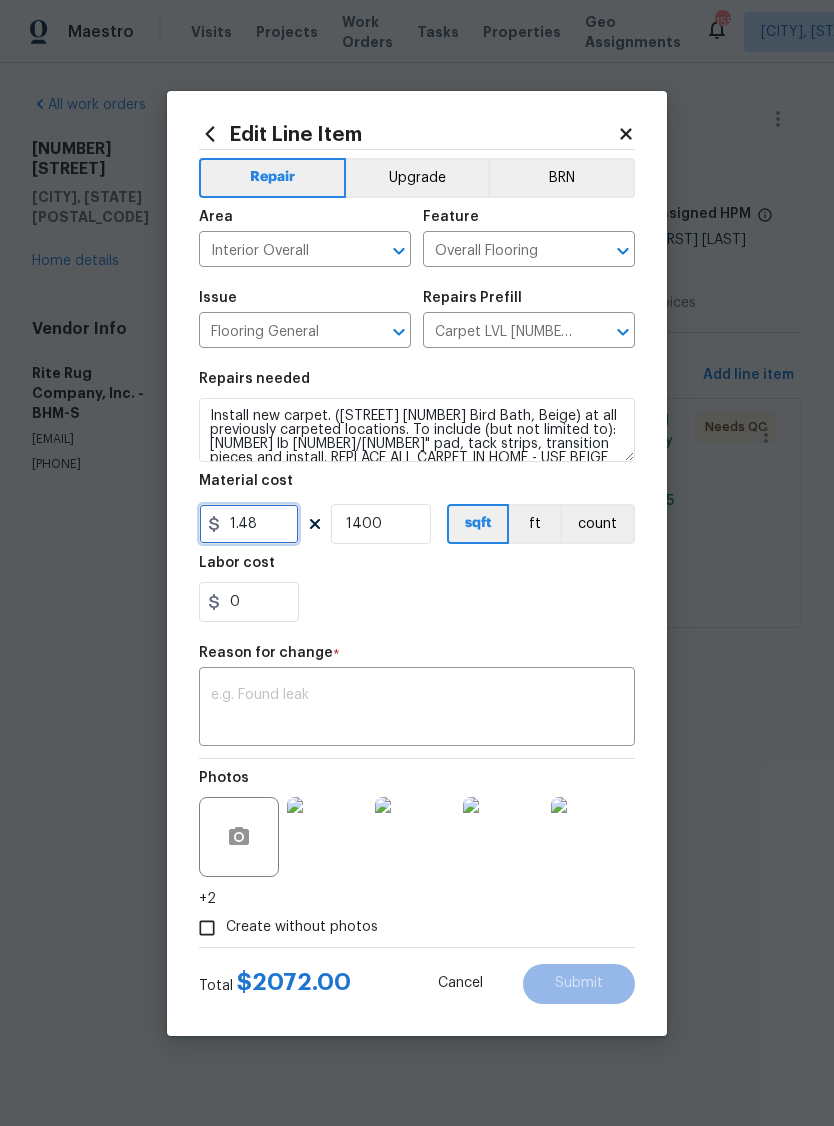 click on "1.48" at bounding box center (249, 524) 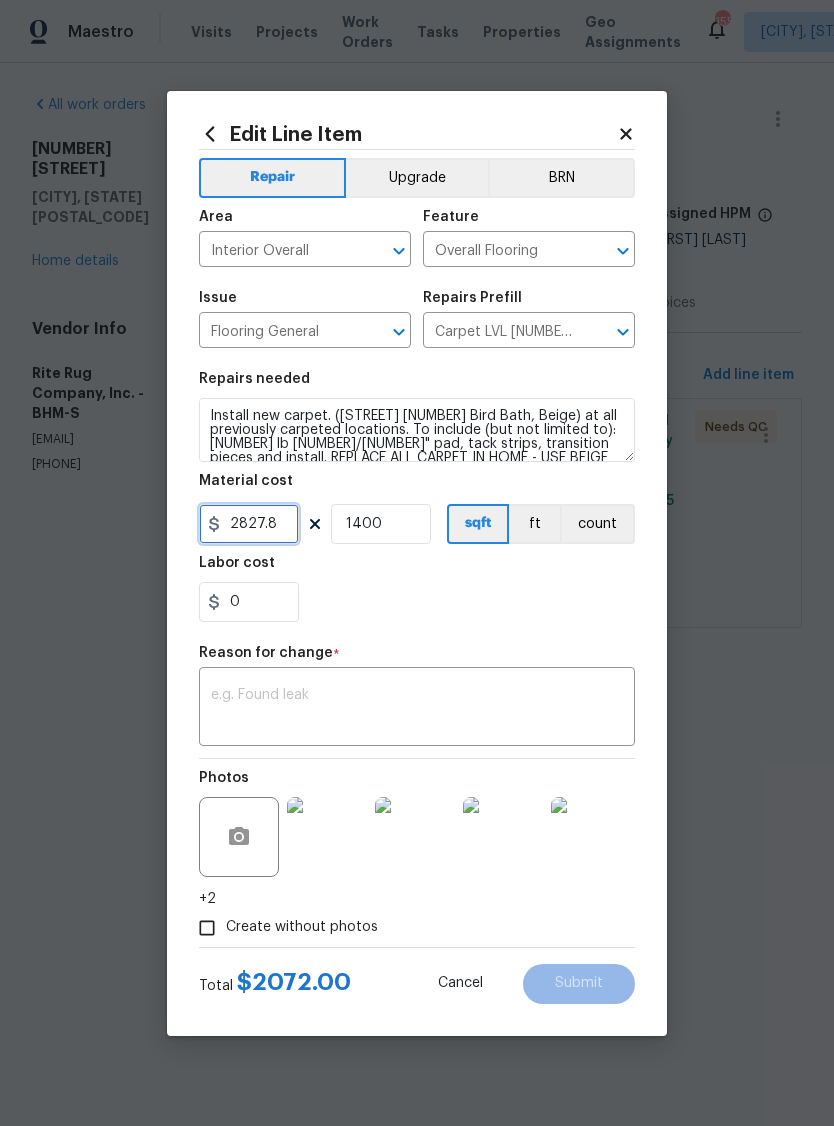 type on "2827.8" 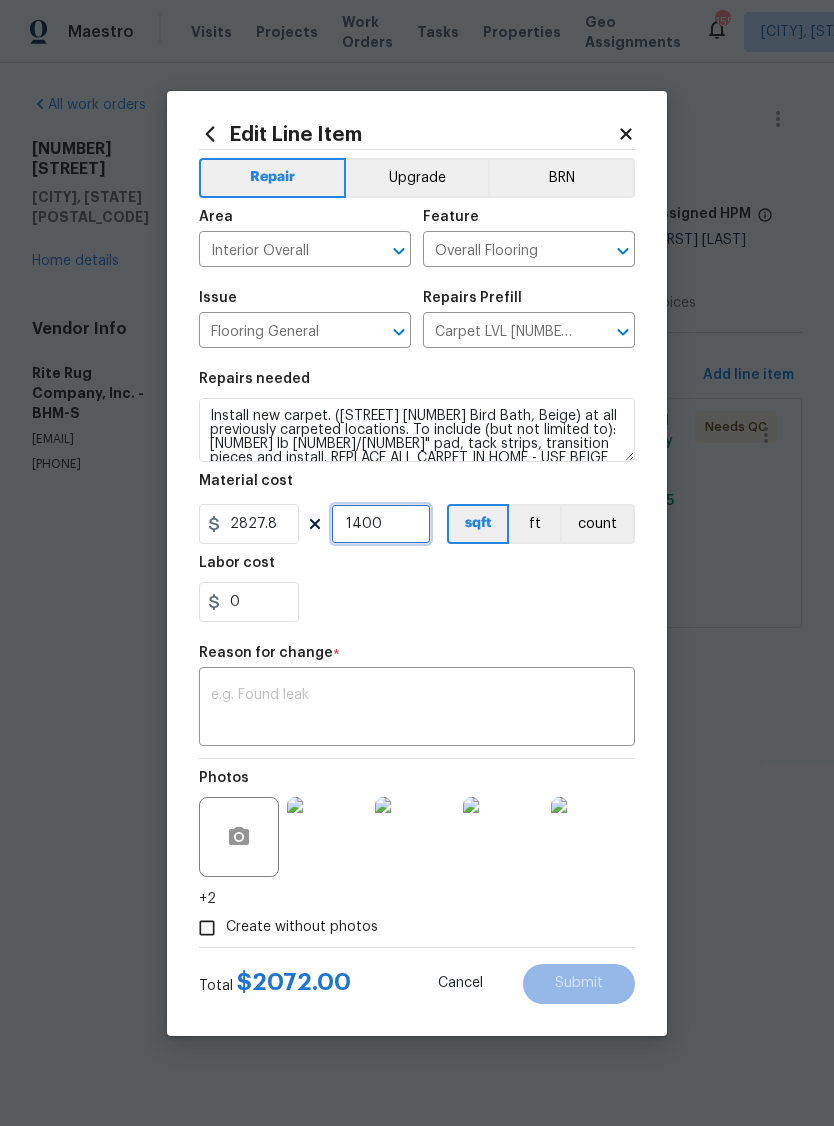 click on "1400" at bounding box center (381, 524) 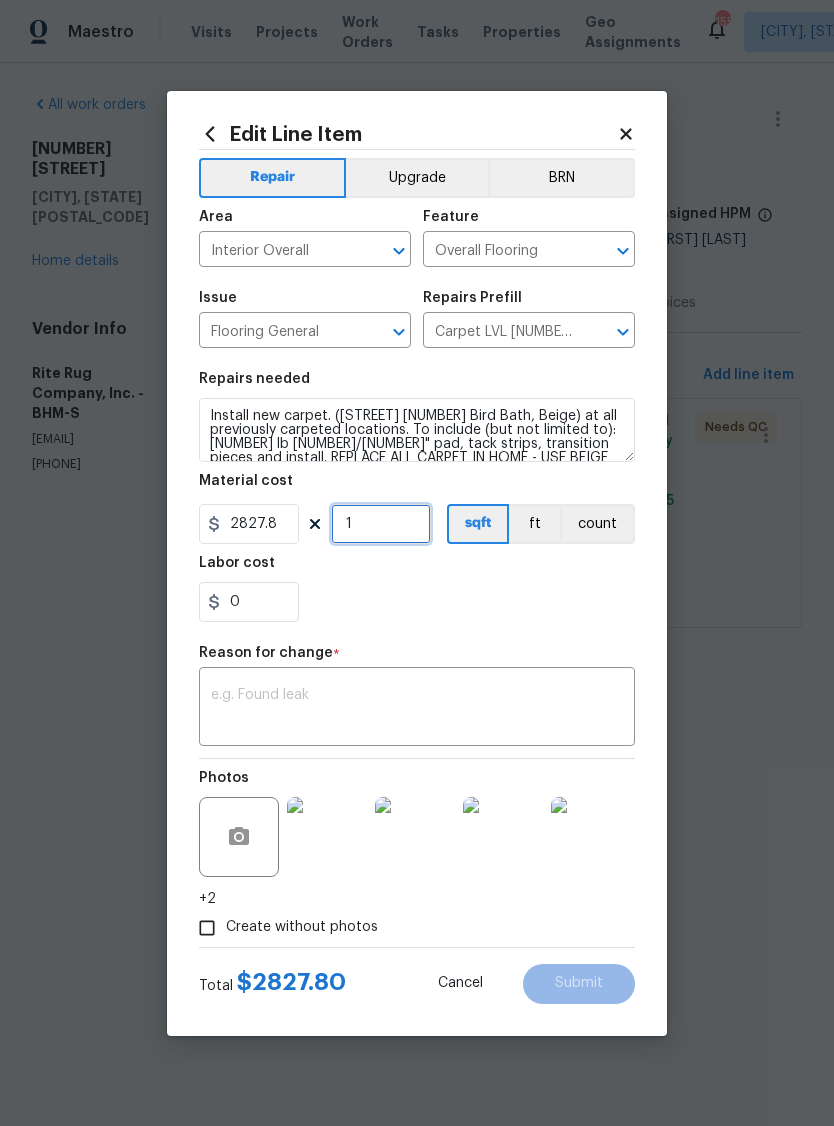 type on "1" 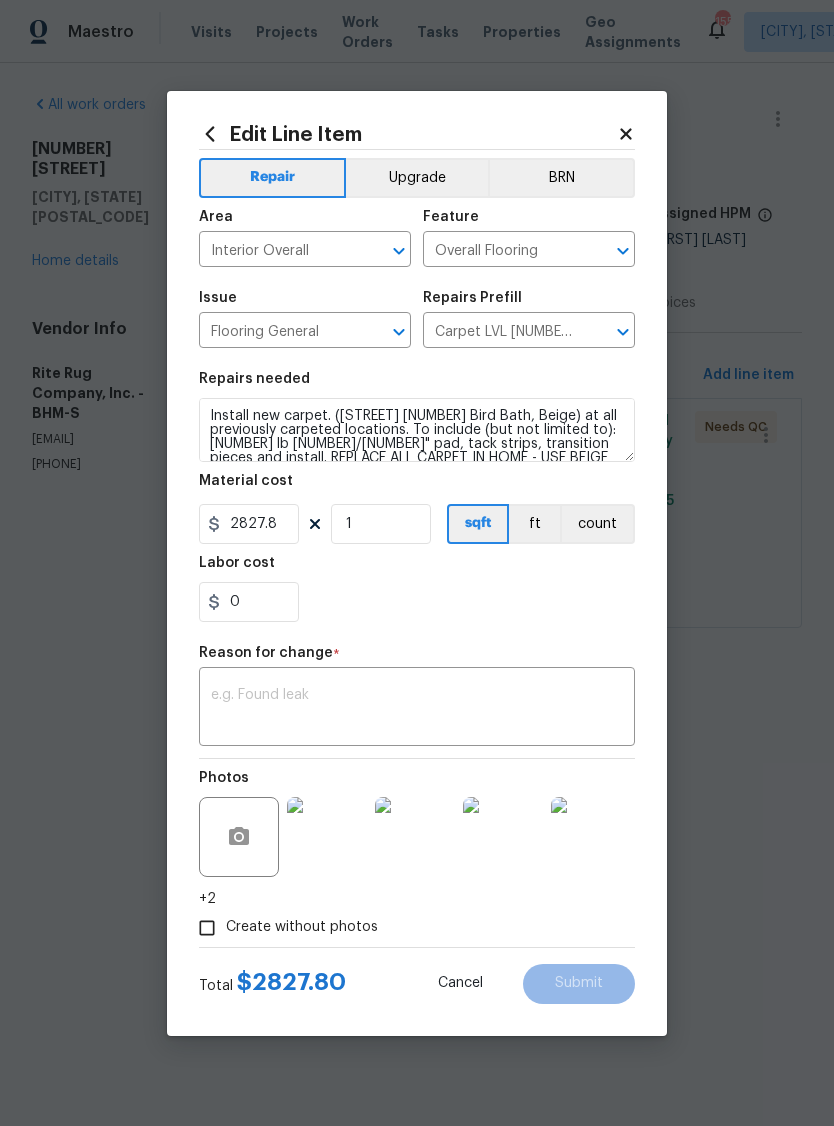 click on "x ​" at bounding box center [417, 709] 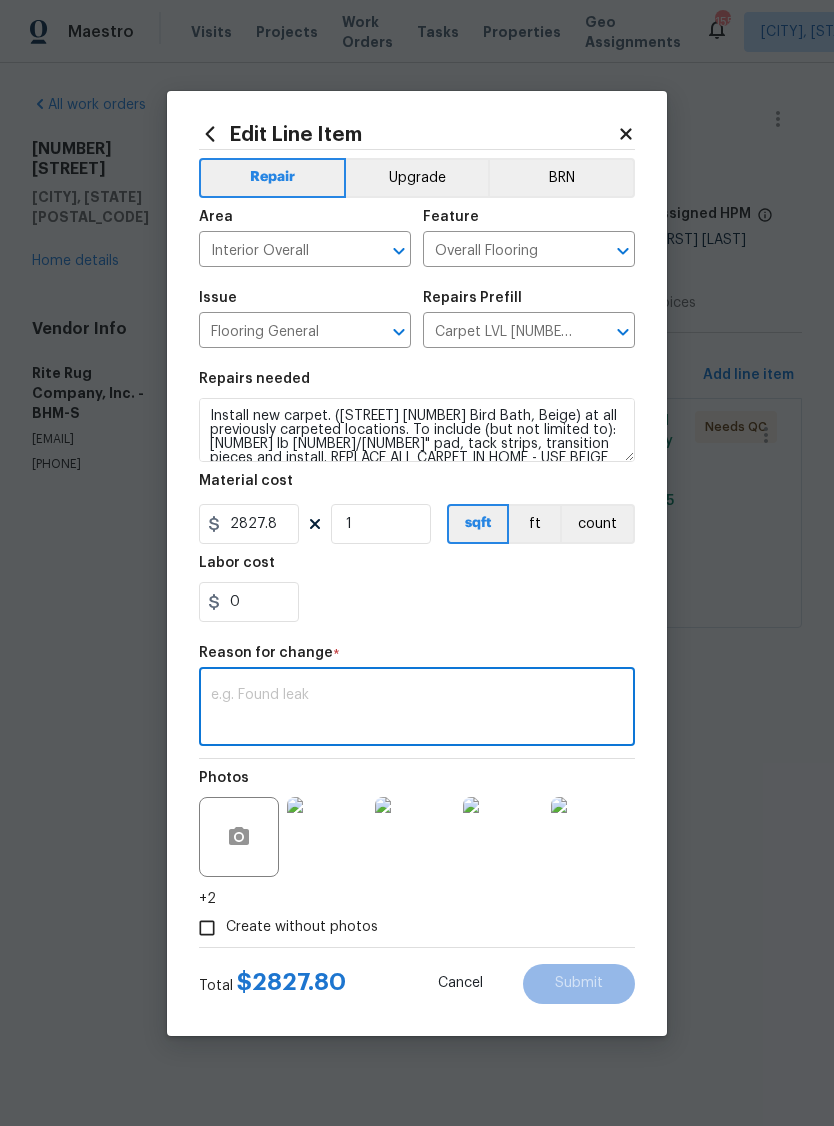 click at bounding box center [417, 709] 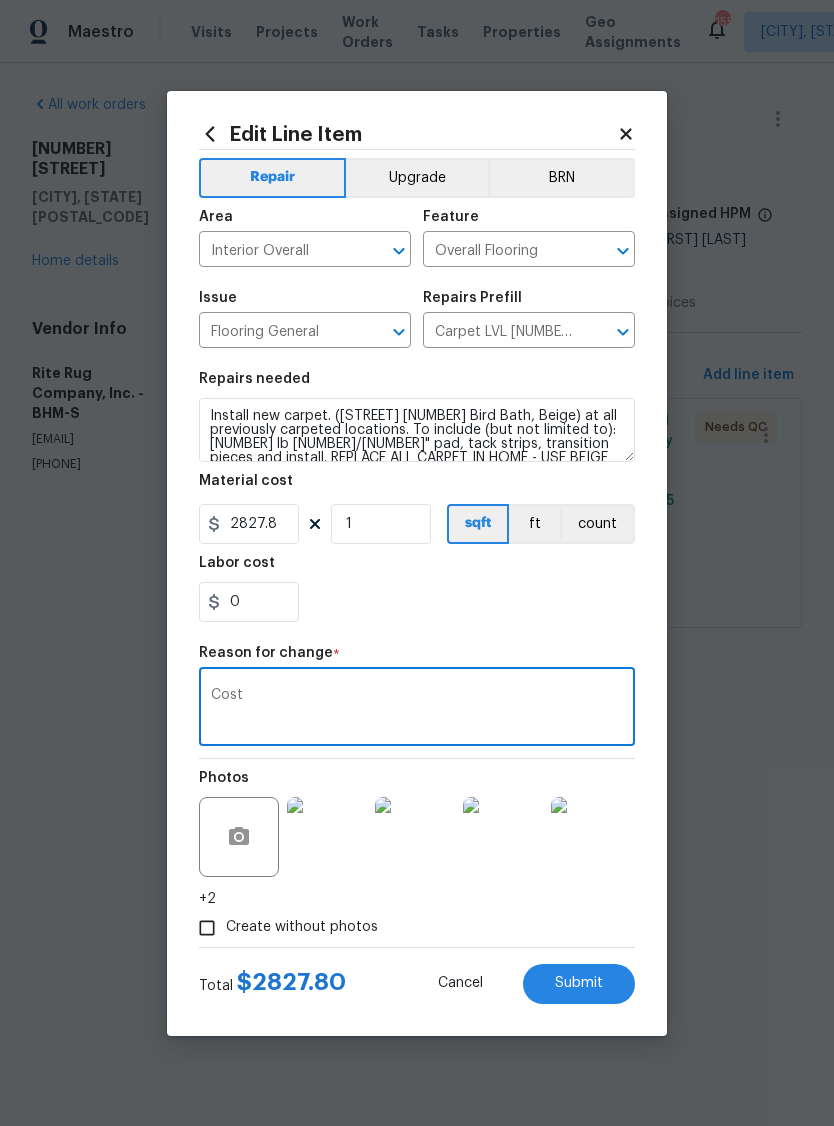 type on "Cost" 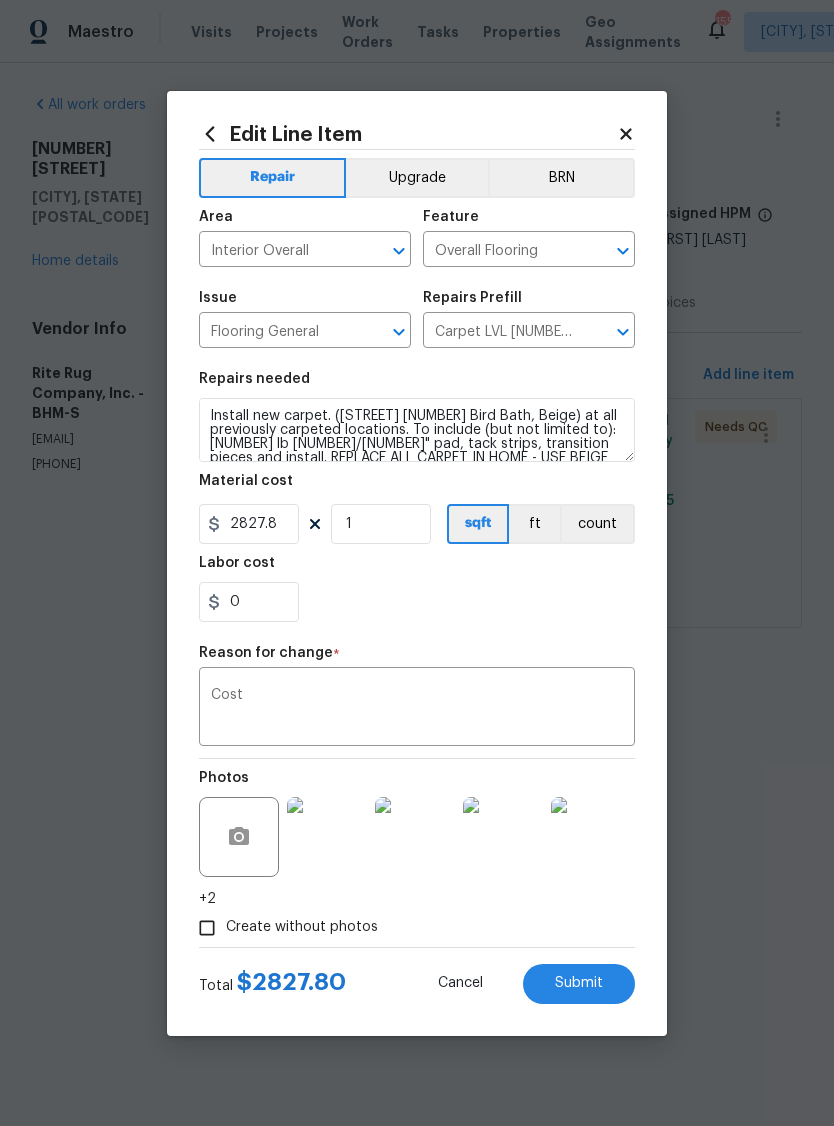 click on "Submit" at bounding box center (579, 983) 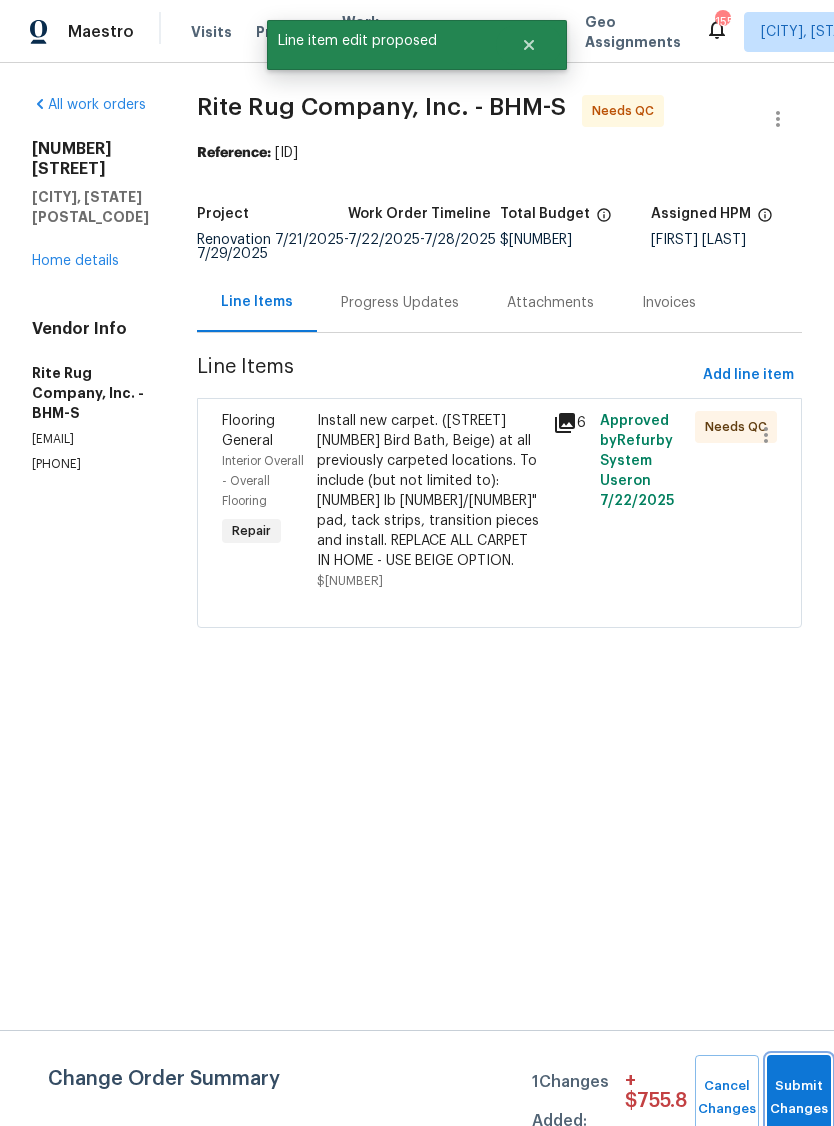 click on "Submit Changes" at bounding box center [799, 1098] 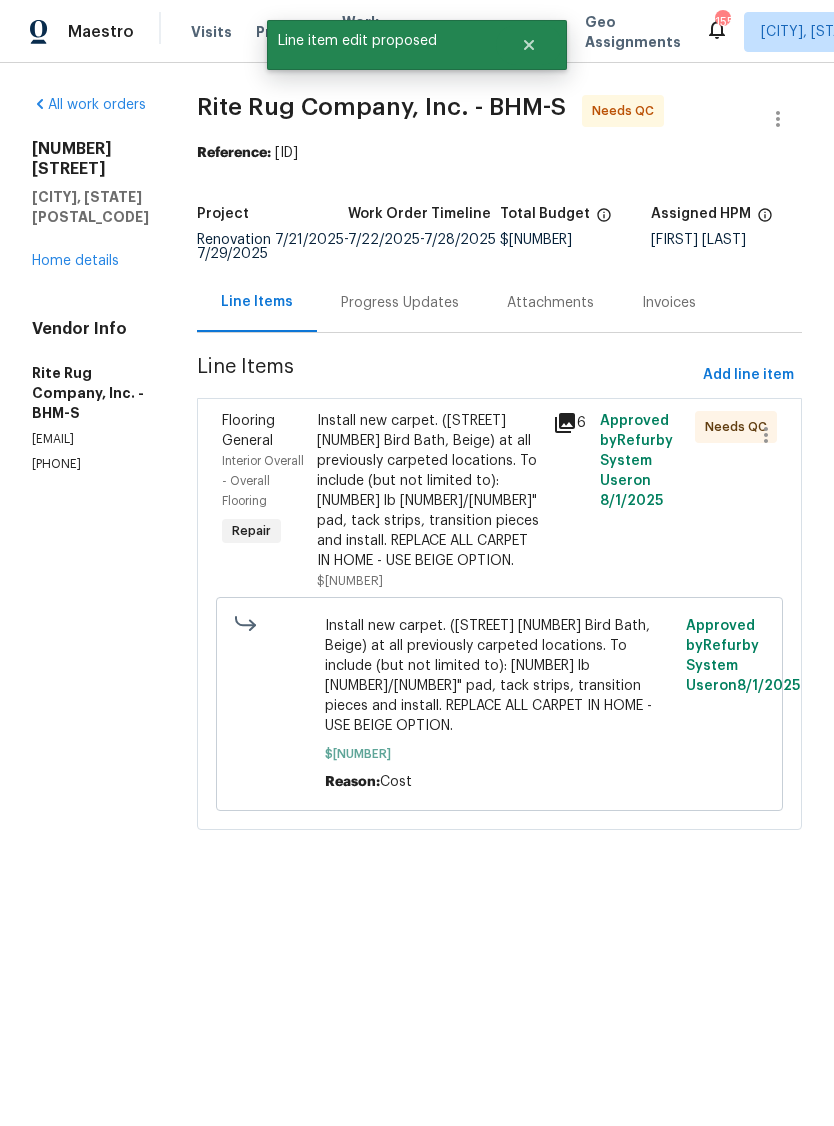click on "Home details" at bounding box center [75, 261] 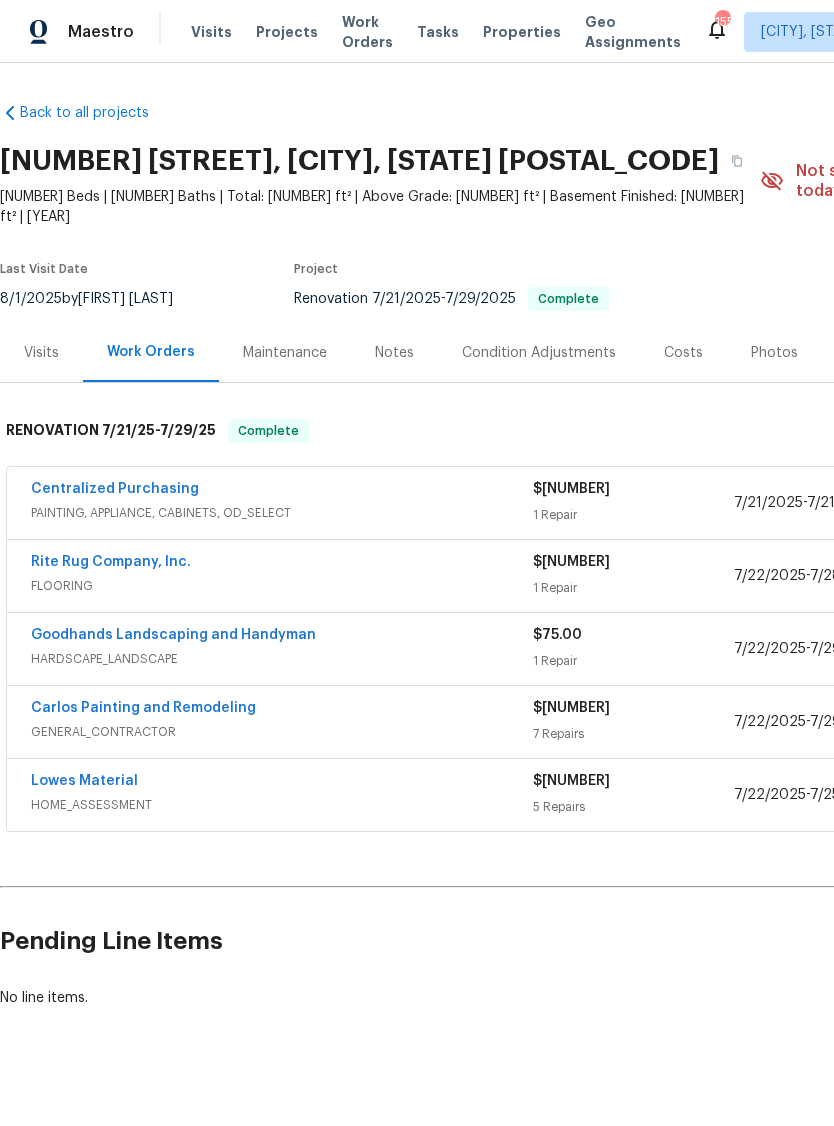 scroll, scrollTop: 0, scrollLeft: 0, axis: both 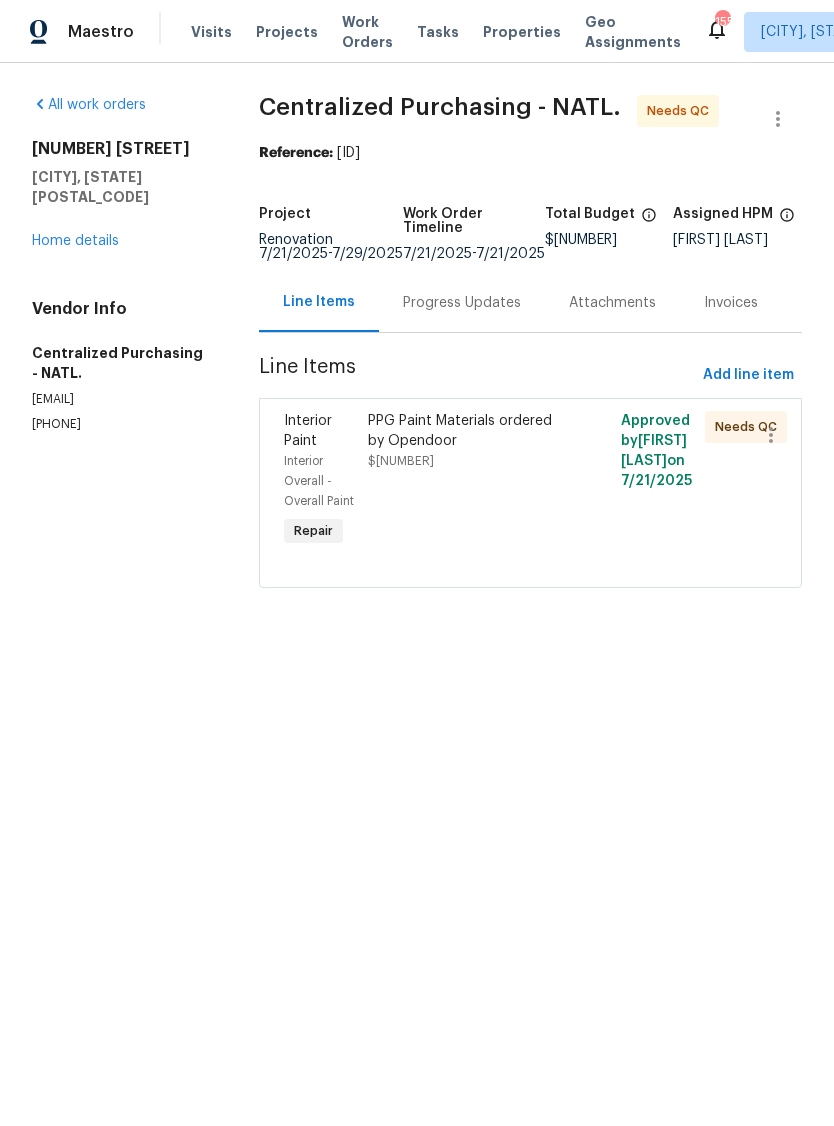 click on "PPG Paint Materials ordered by Opendoor" at bounding box center (467, 431) 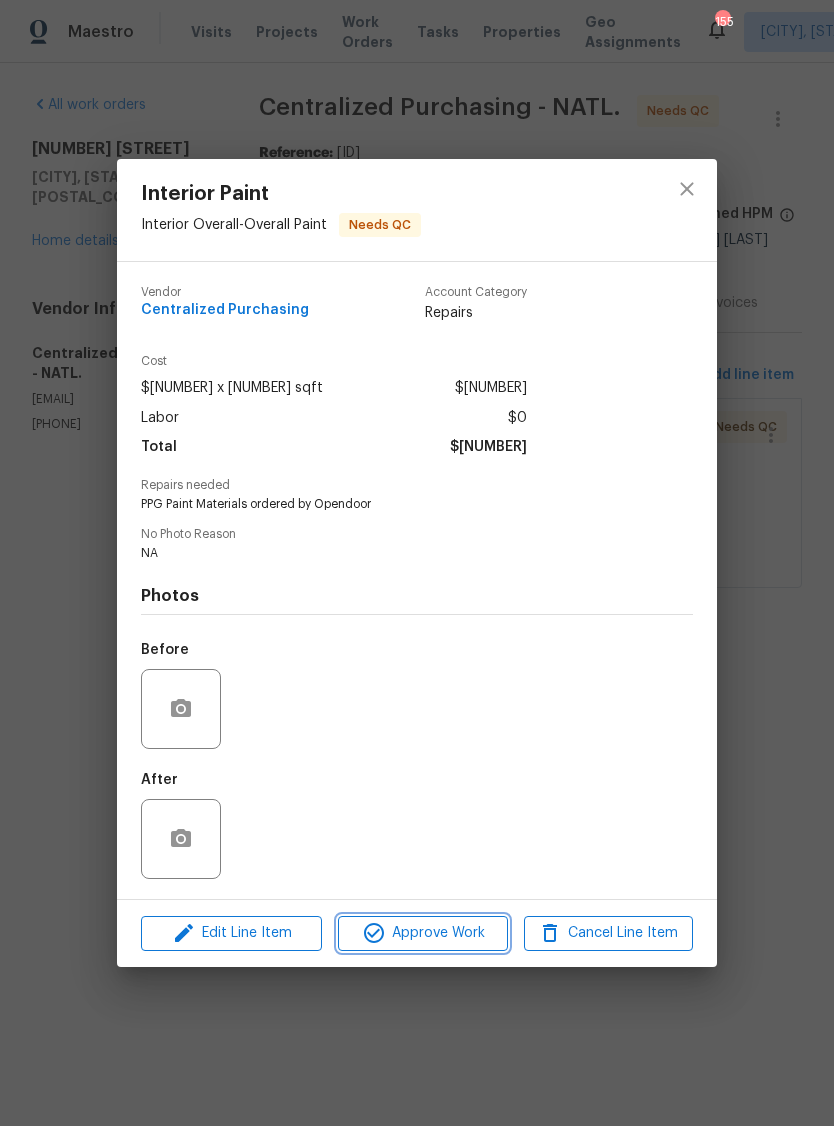 click on "Approve Work" at bounding box center (422, 933) 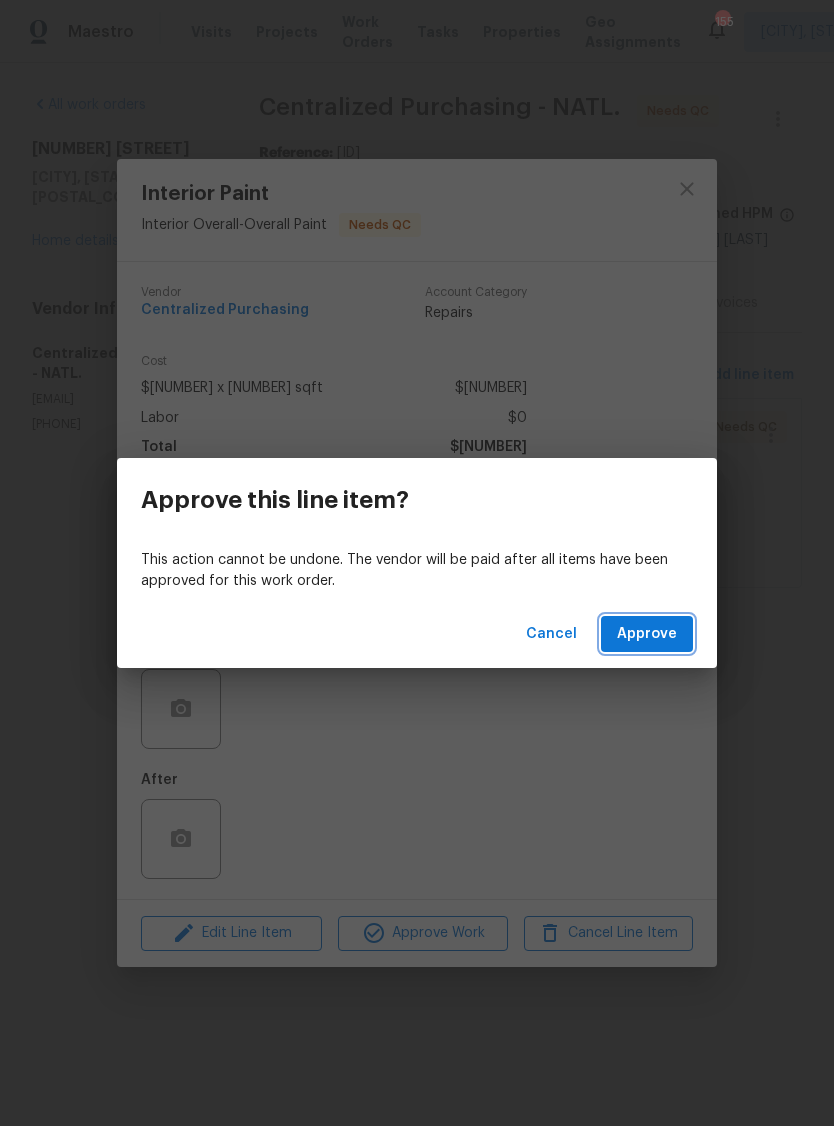 click on "Approve" at bounding box center [647, 634] 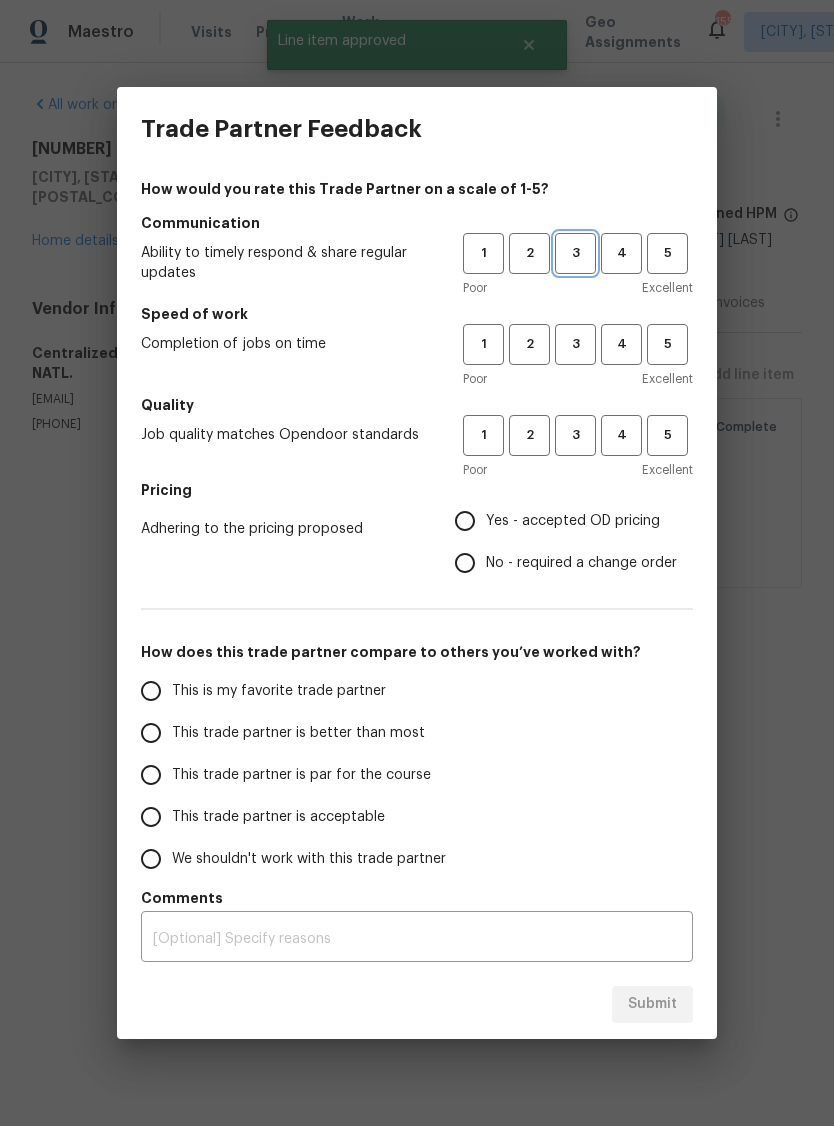 click on "3" at bounding box center [575, 253] 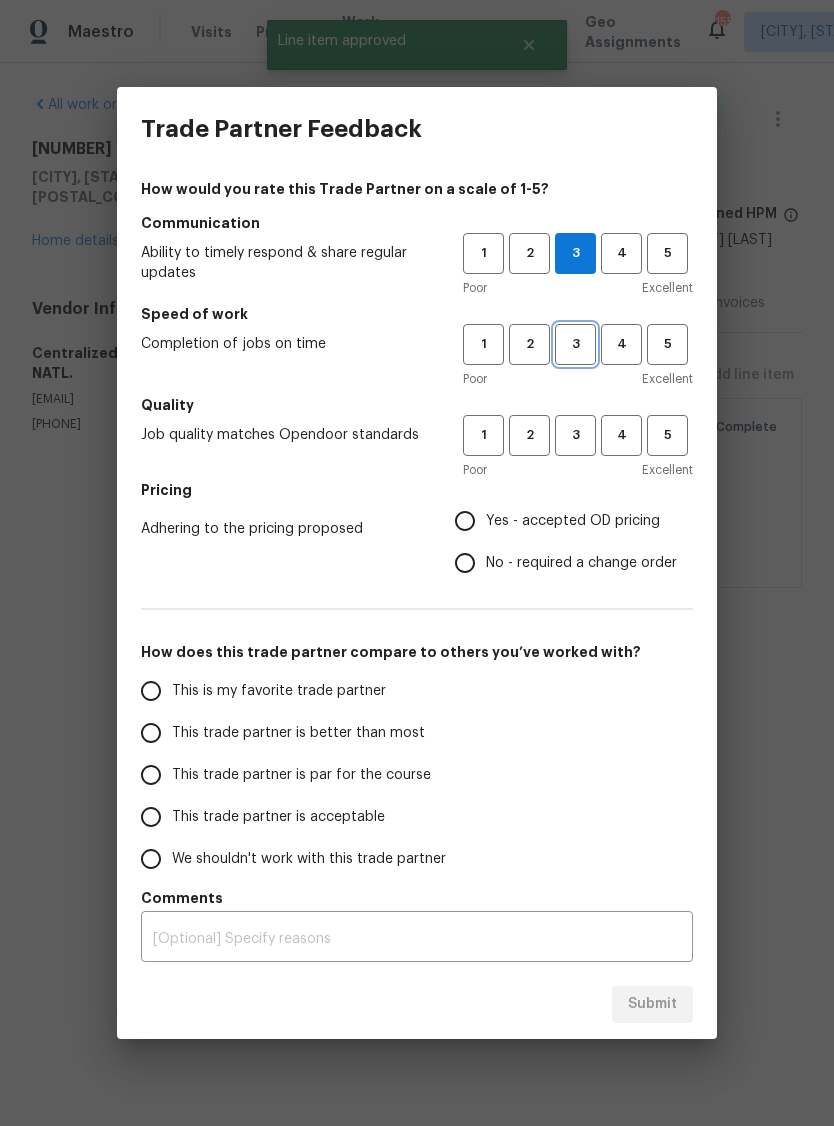 click on "3" at bounding box center [575, 344] 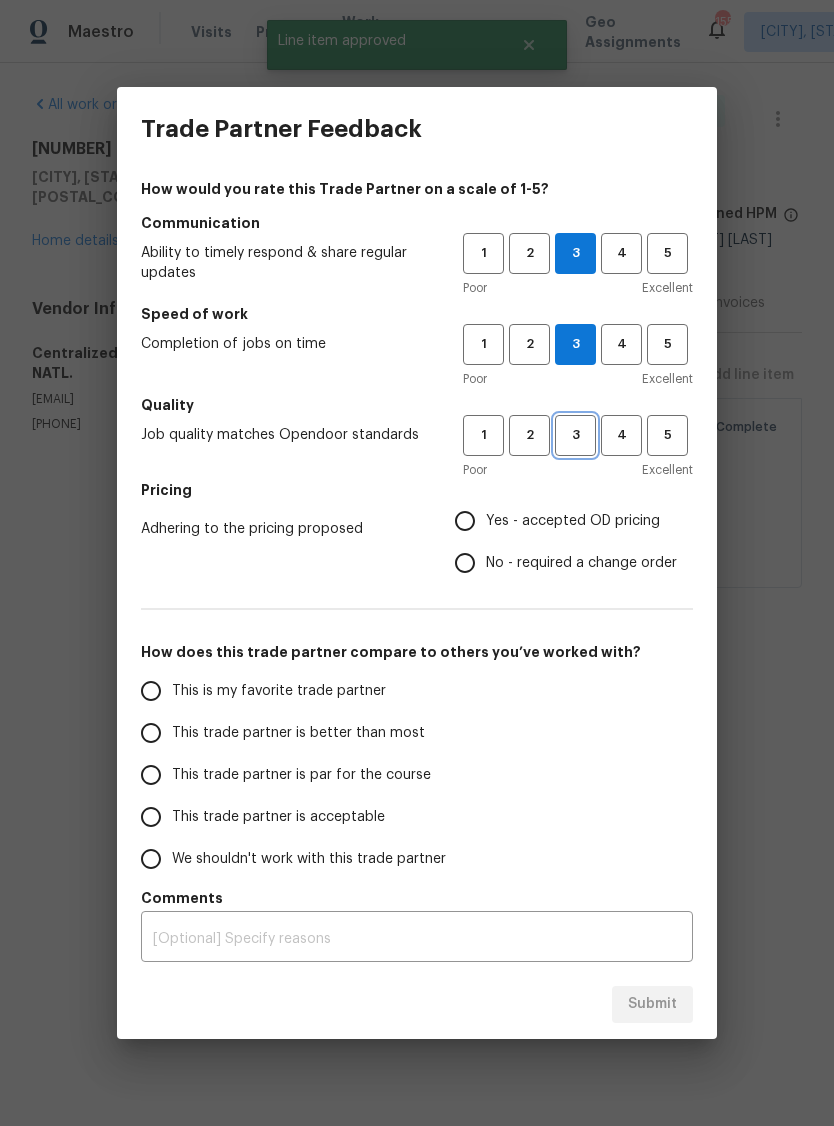 click on "3" at bounding box center (575, 435) 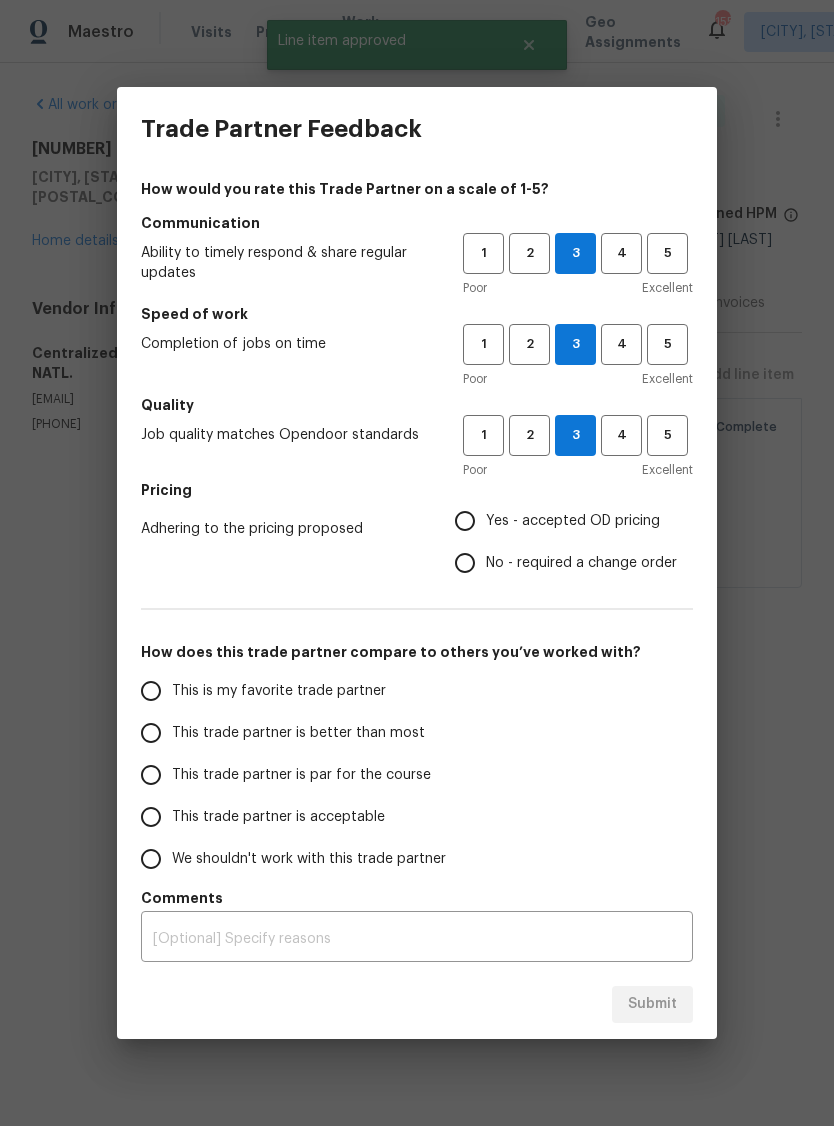 click on "No - required a change order" at bounding box center (581, 563) 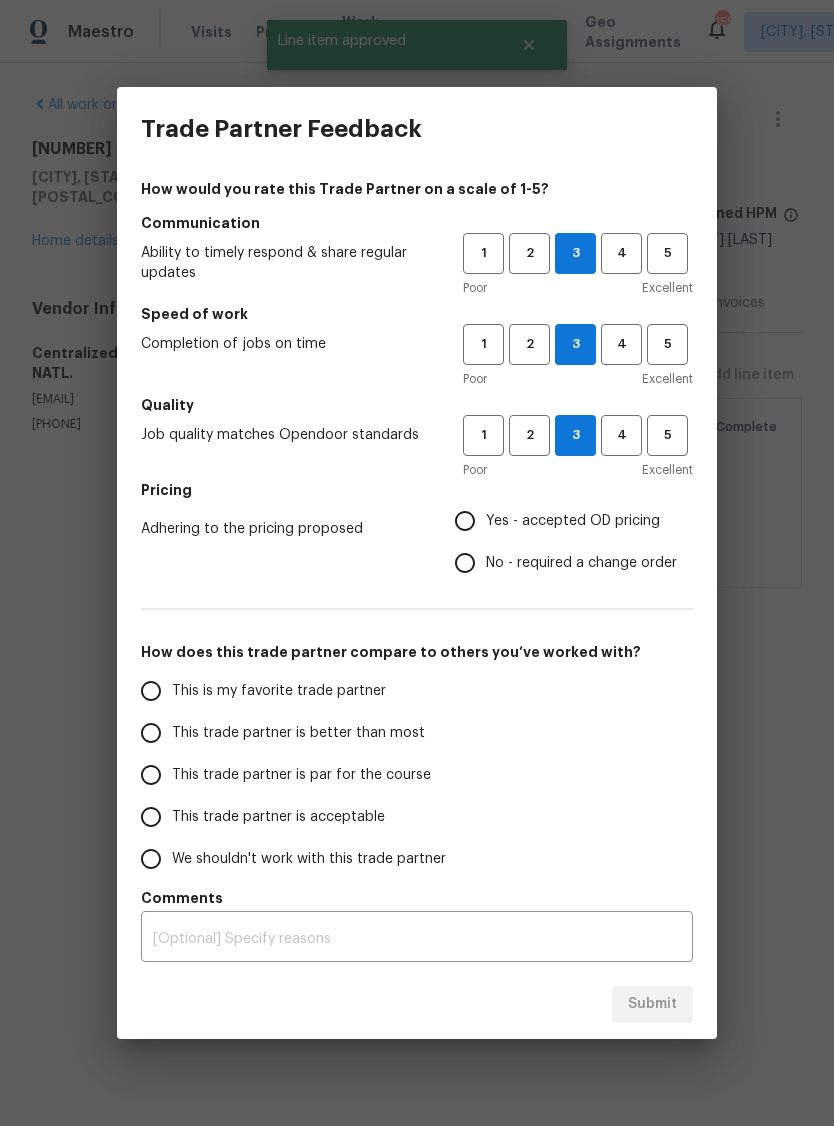 click on "No - required a change order" at bounding box center [465, 563] 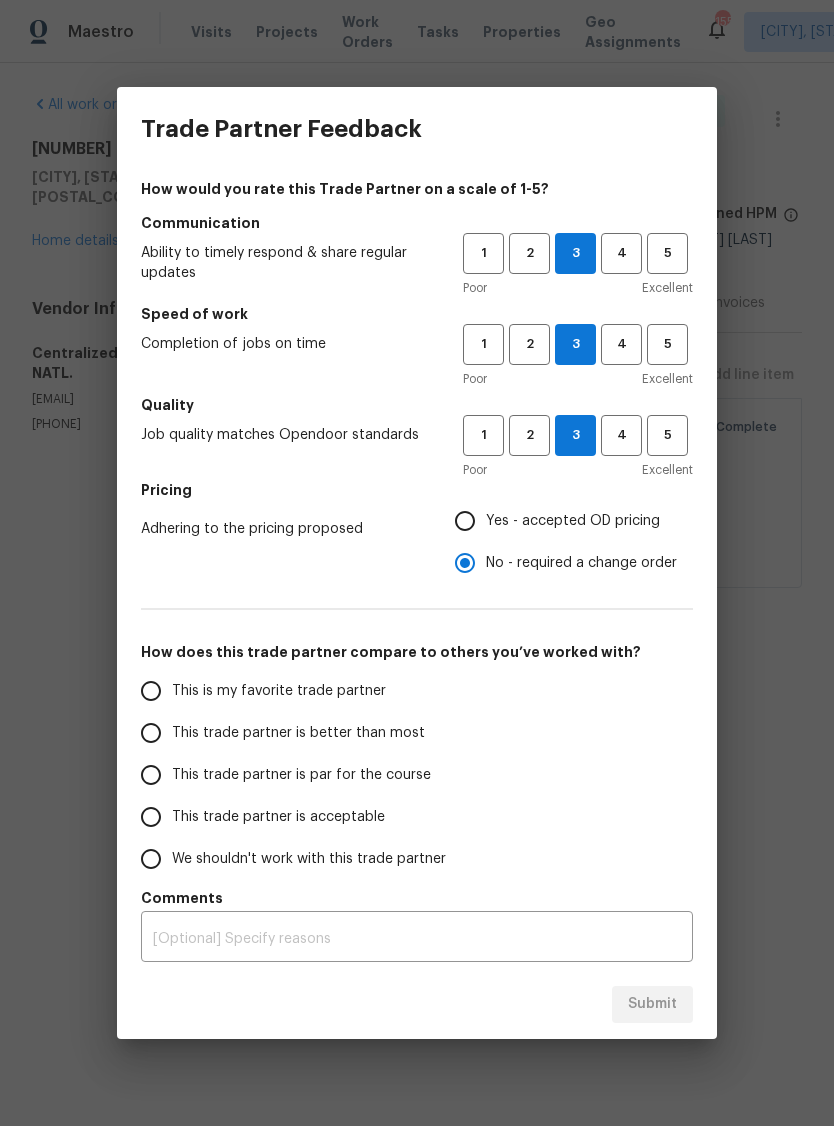 click on "This trade partner is par for the course" at bounding box center [288, 775] 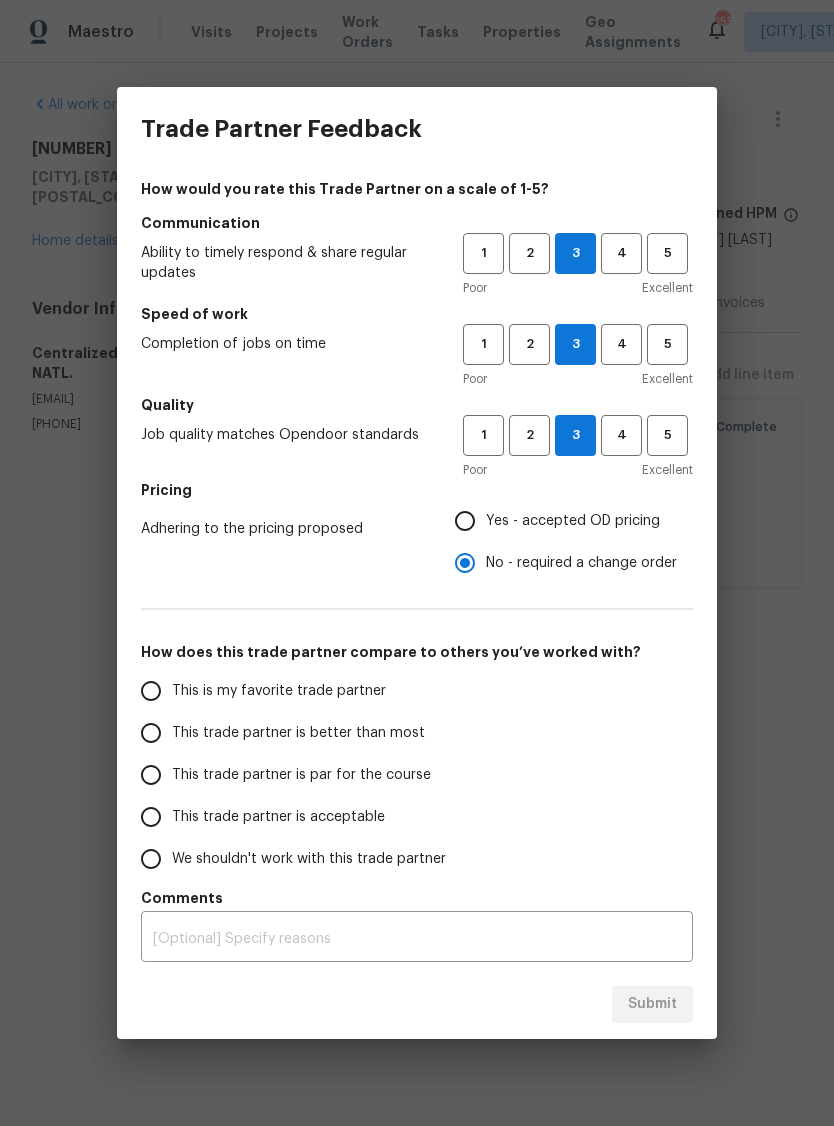 click on "This trade partner is par for the course" at bounding box center (151, 775) 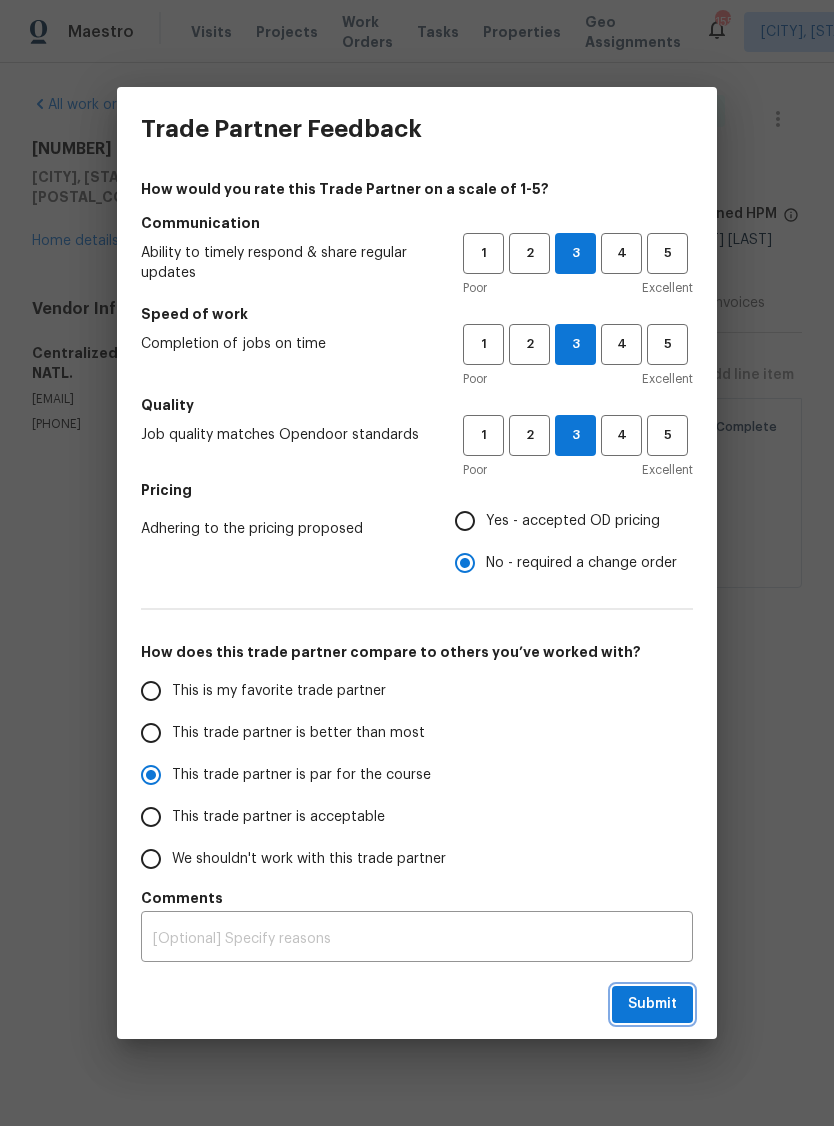 click on "Submit" at bounding box center (652, 1004) 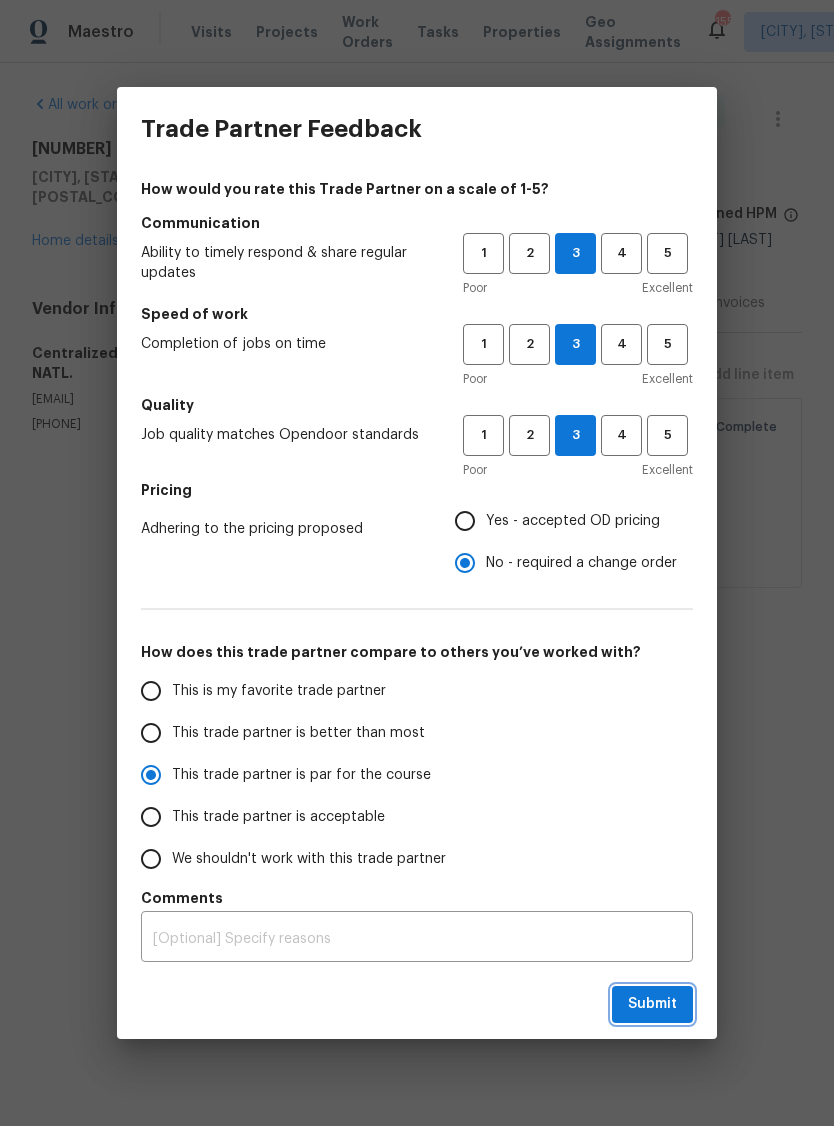 radio on "true" 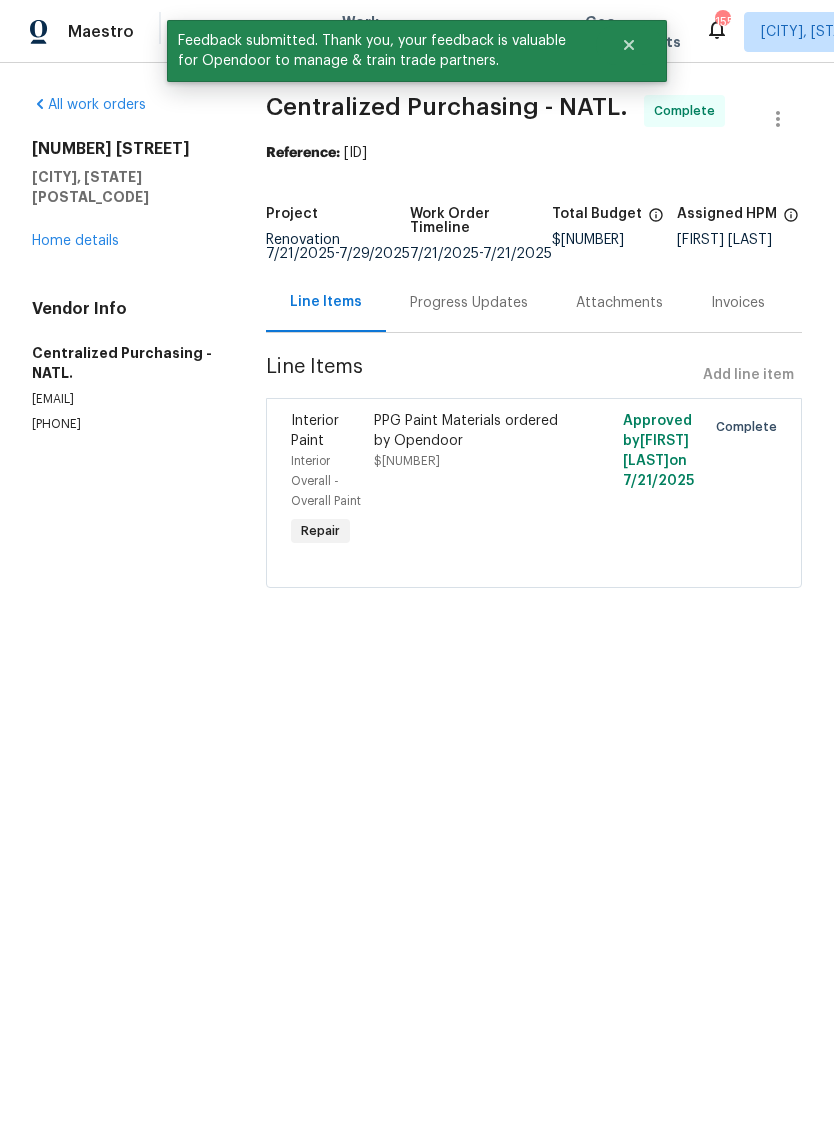 click on "Home details" at bounding box center [75, 241] 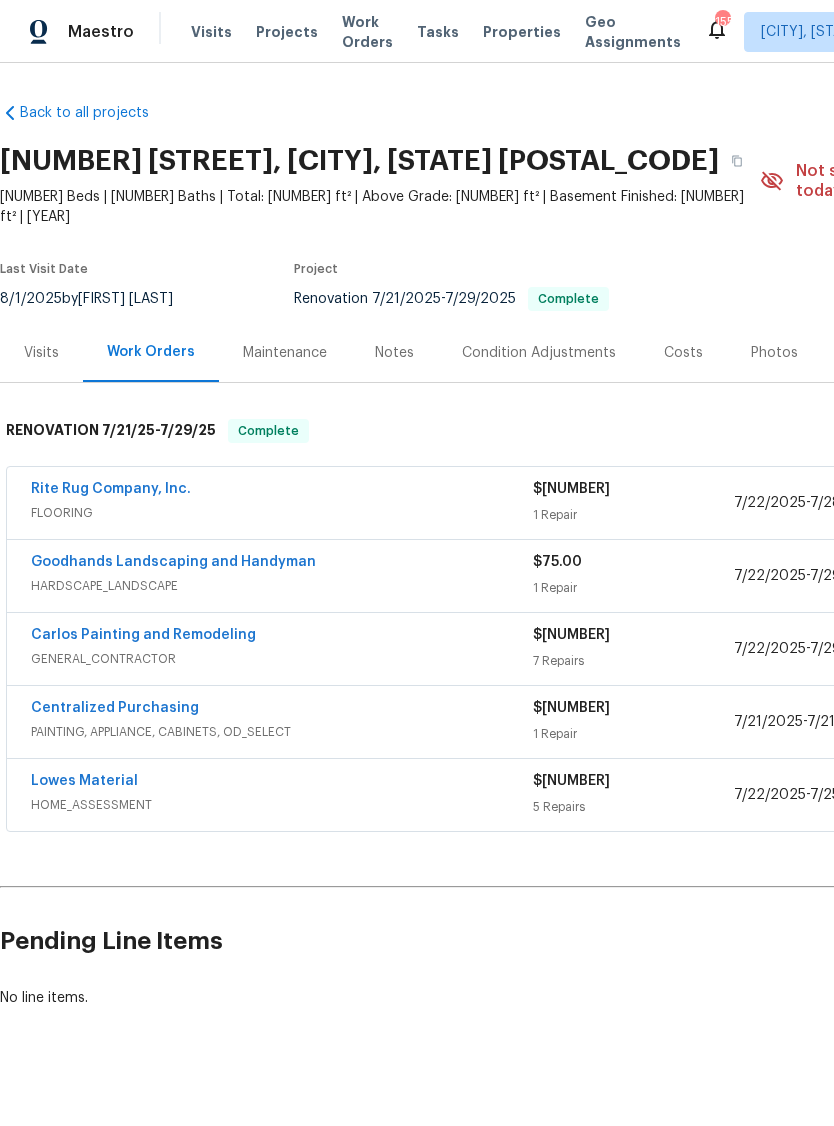 click on "Rite Rug Company, Inc." at bounding box center (111, 489) 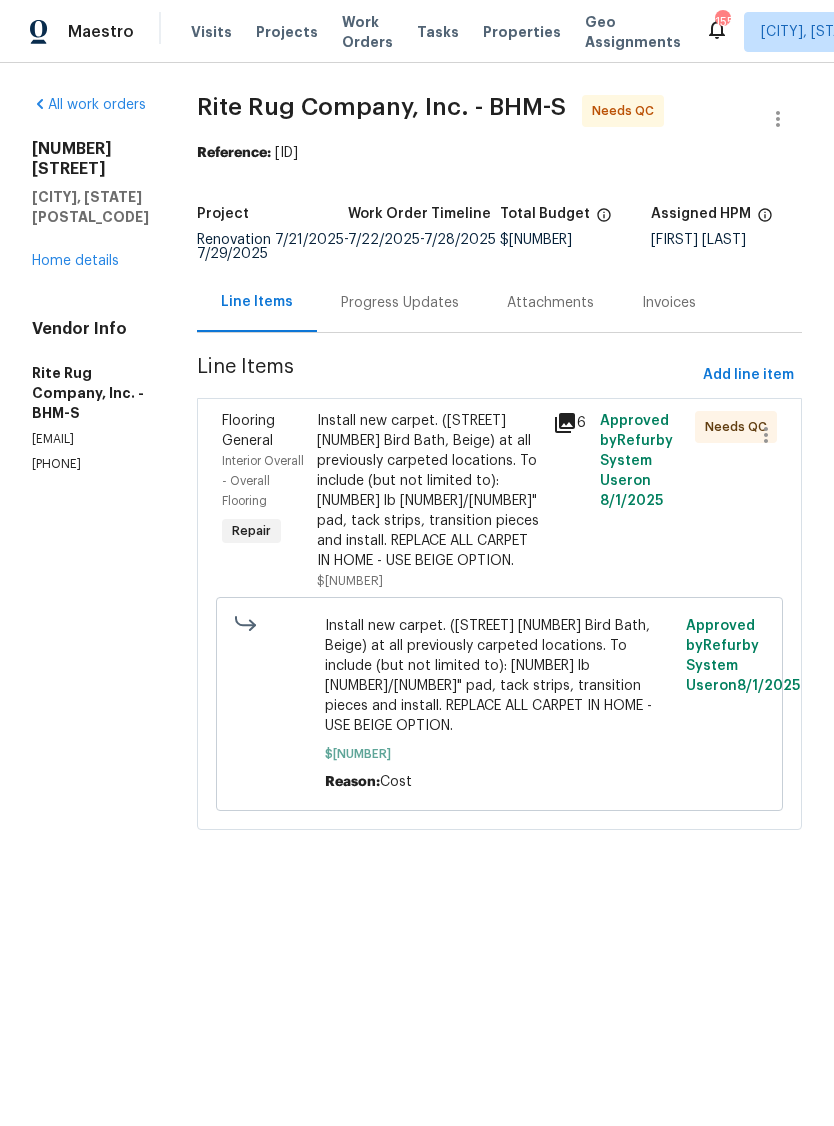 click on "Install new carpet. (Bodenger Way 749 Bird Bath, Beige) at all previously carpeted locations. To include (but not limited to): 6 lb 3/8" pad, tack strips, transition pieces and install. REPLACE ALL CARPET IN HOME - USE BEIGE OPTION." at bounding box center [429, 491] 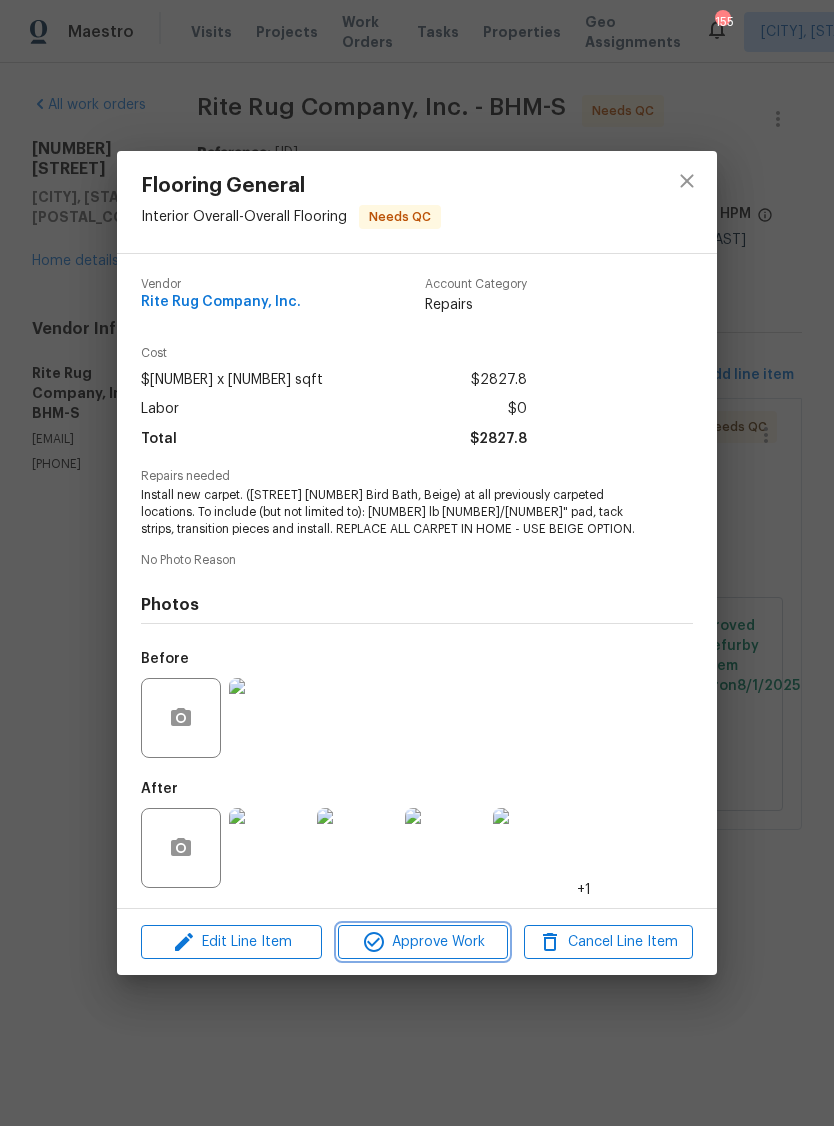 click on "Approve Work" at bounding box center (422, 942) 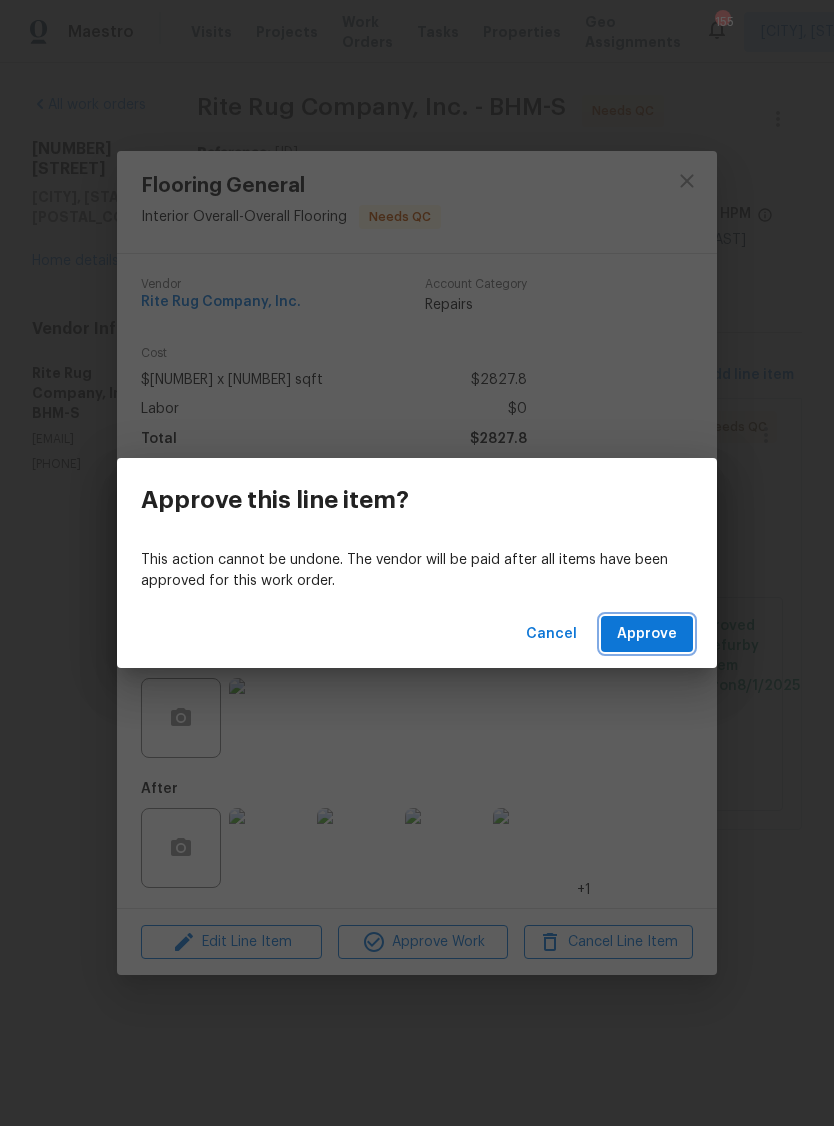 click on "Approve" at bounding box center [647, 634] 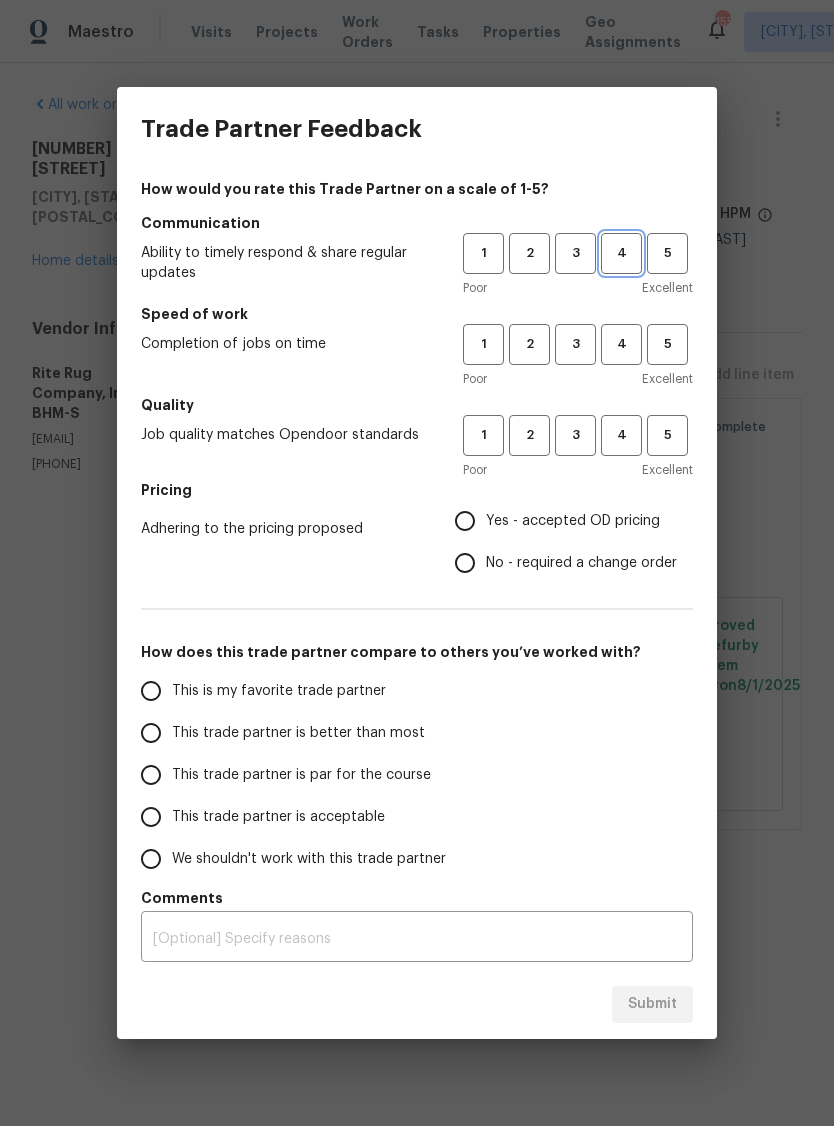 click on "4" at bounding box center [621, 253] 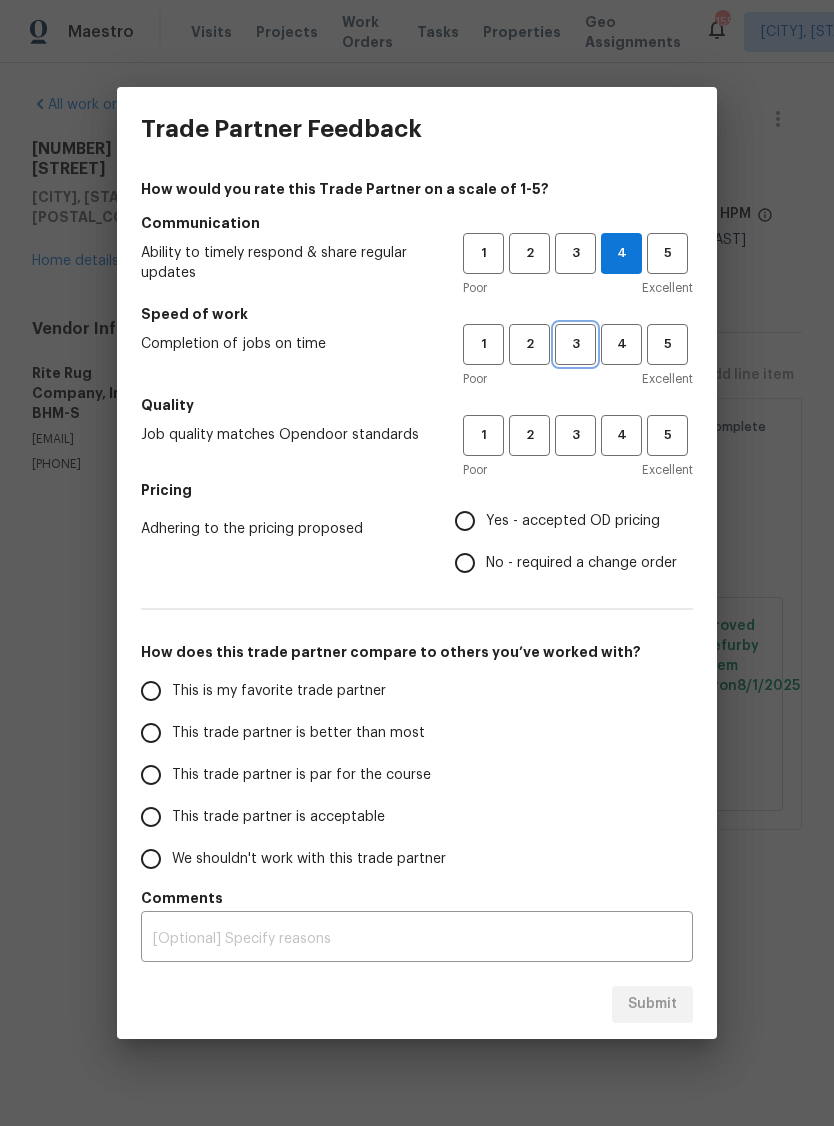 click on "3" at bounding box center (575, 344) 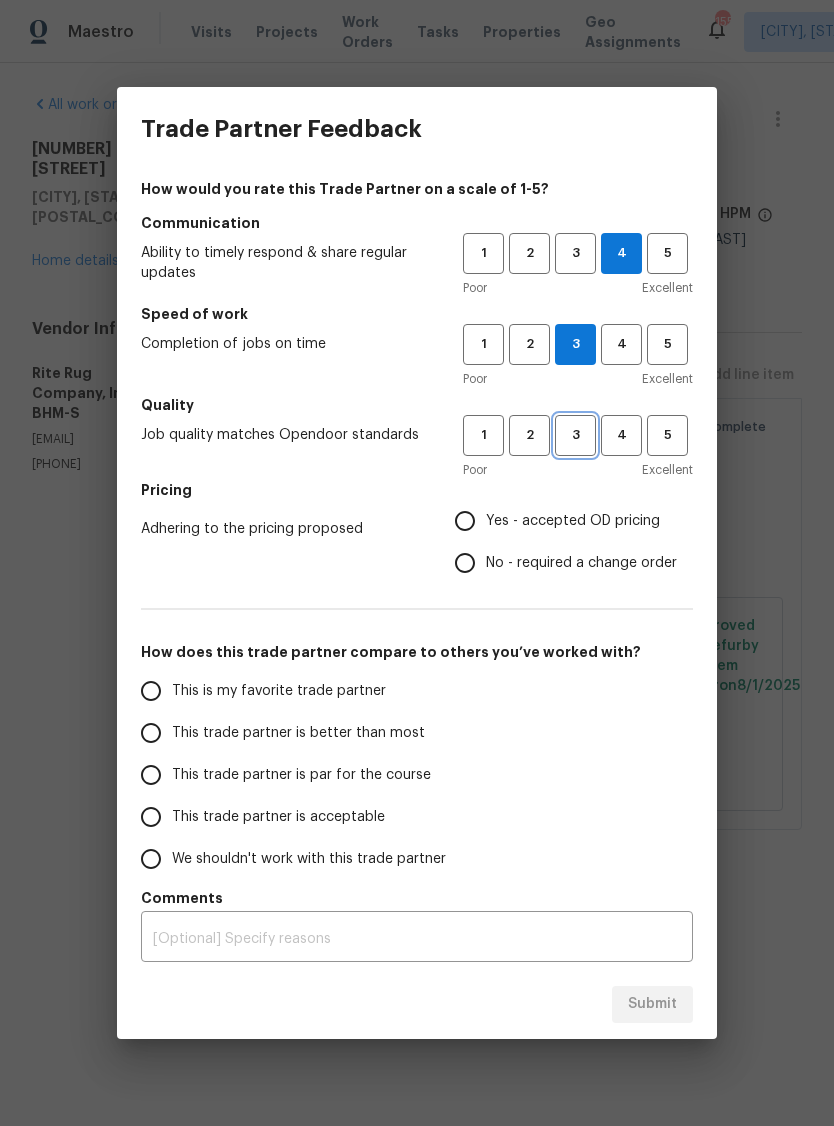 click on "3" at bounding box center (575, 435) 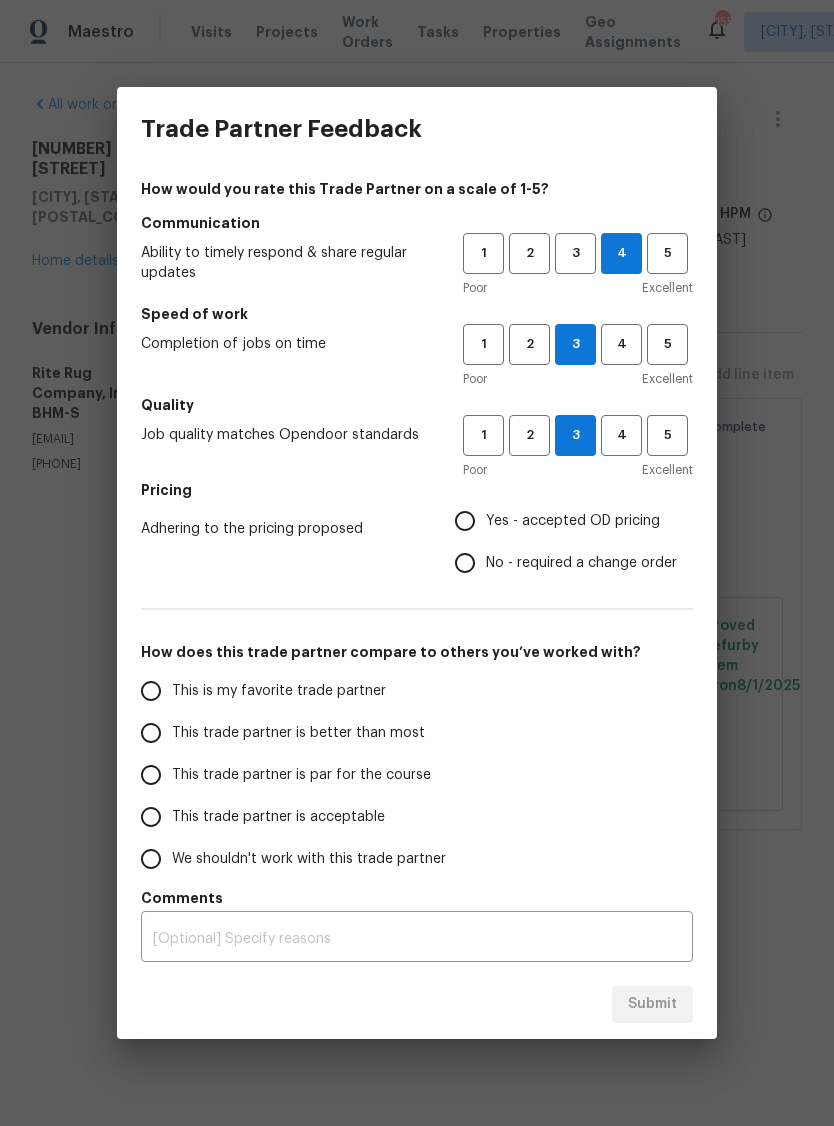 click on "No - required a change order" at bounding box center (581, 563) 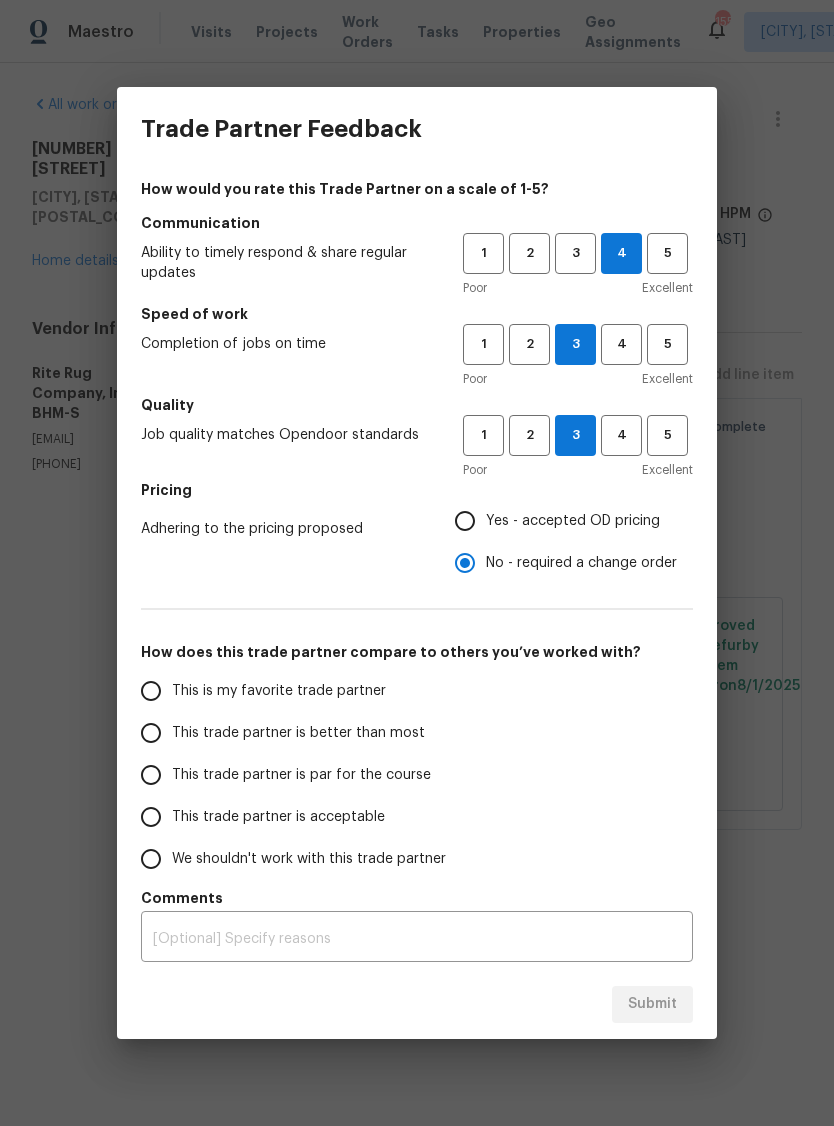 click on "This trade partner is better than most" at bounding box center (288, 733) 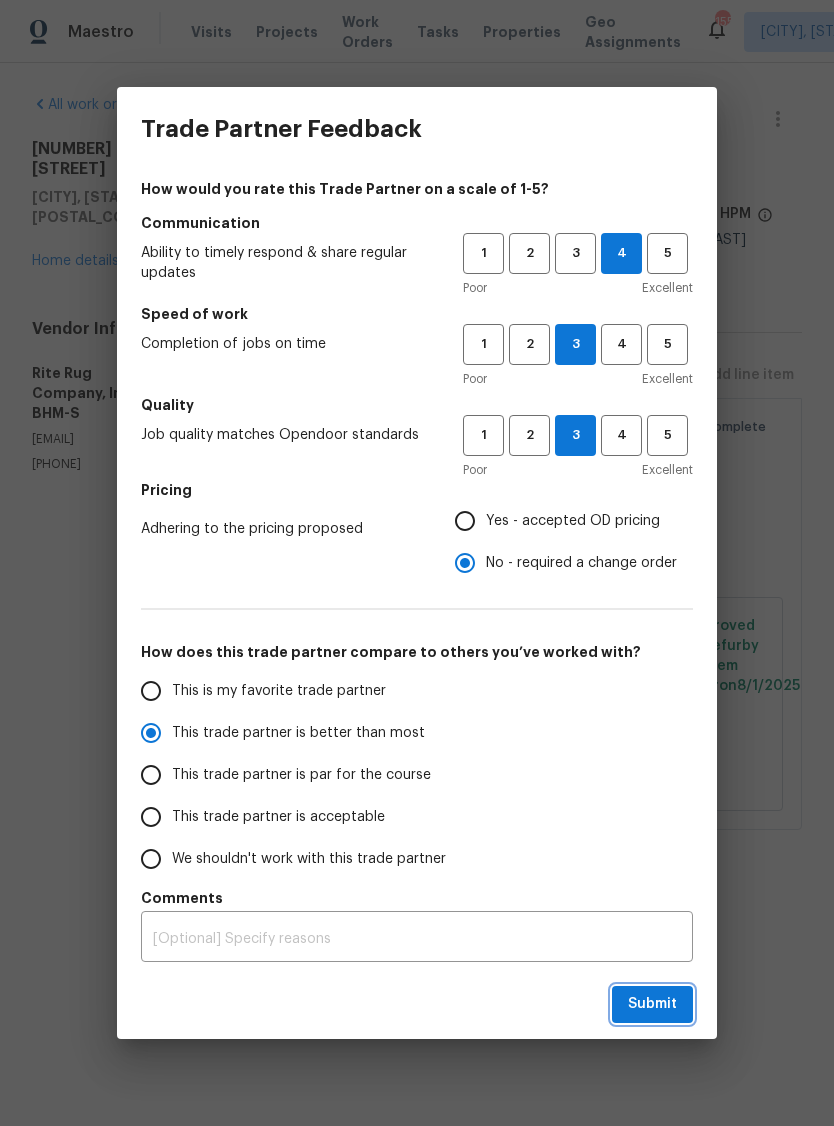 click on "Submit" at bounding box center [652, 1004] 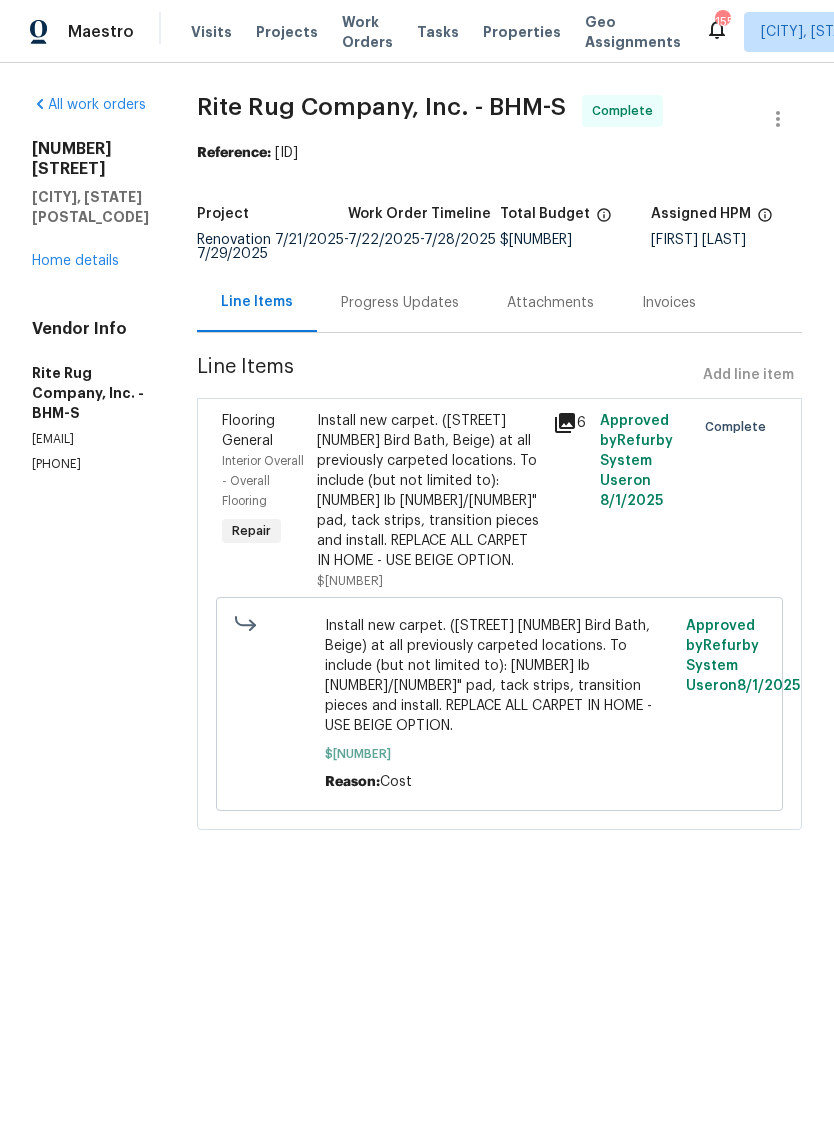 radio on "false" 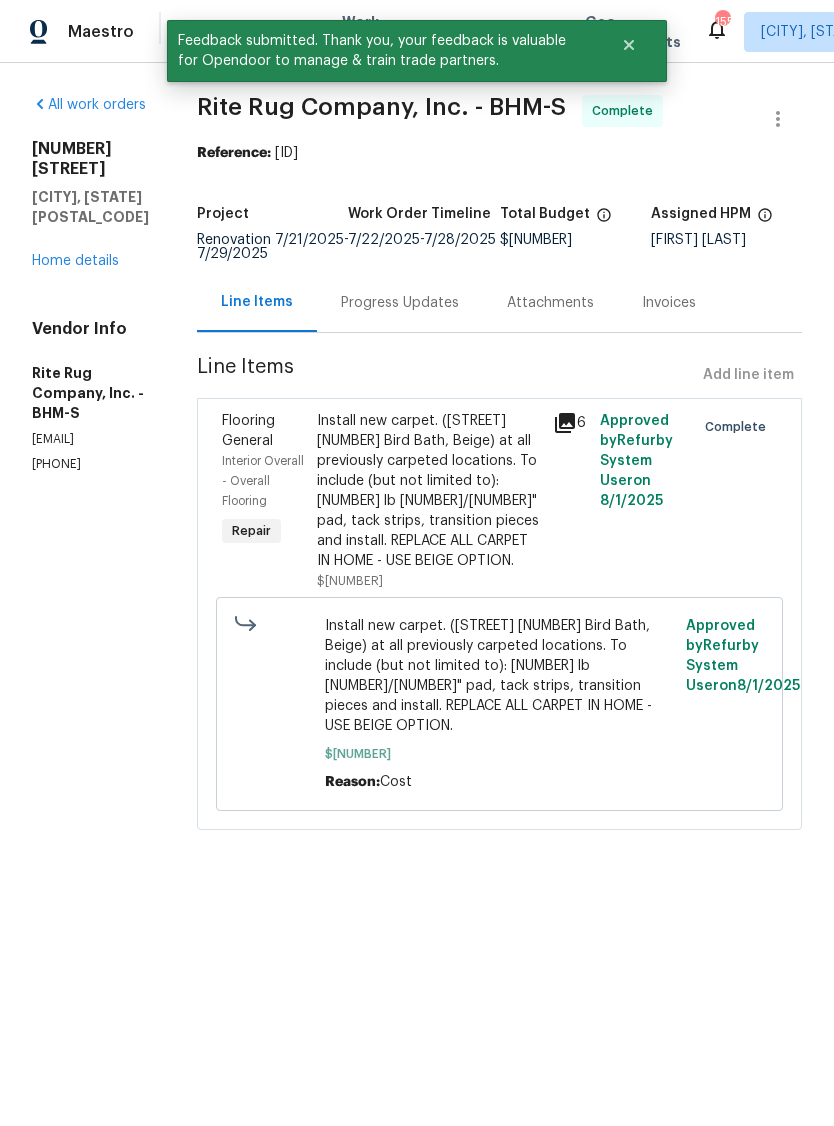 click on "Home details" at bounding box center [75, 261] 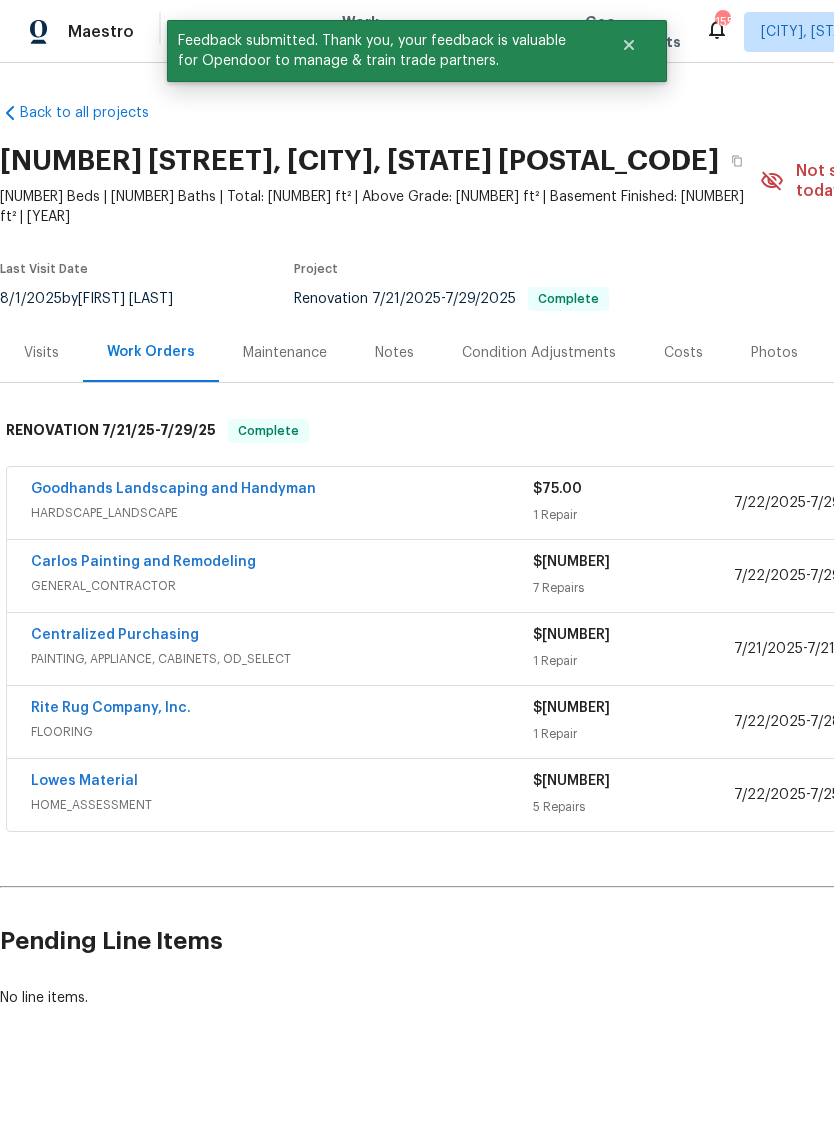click on "Photos" at bounding box center (774, 353) 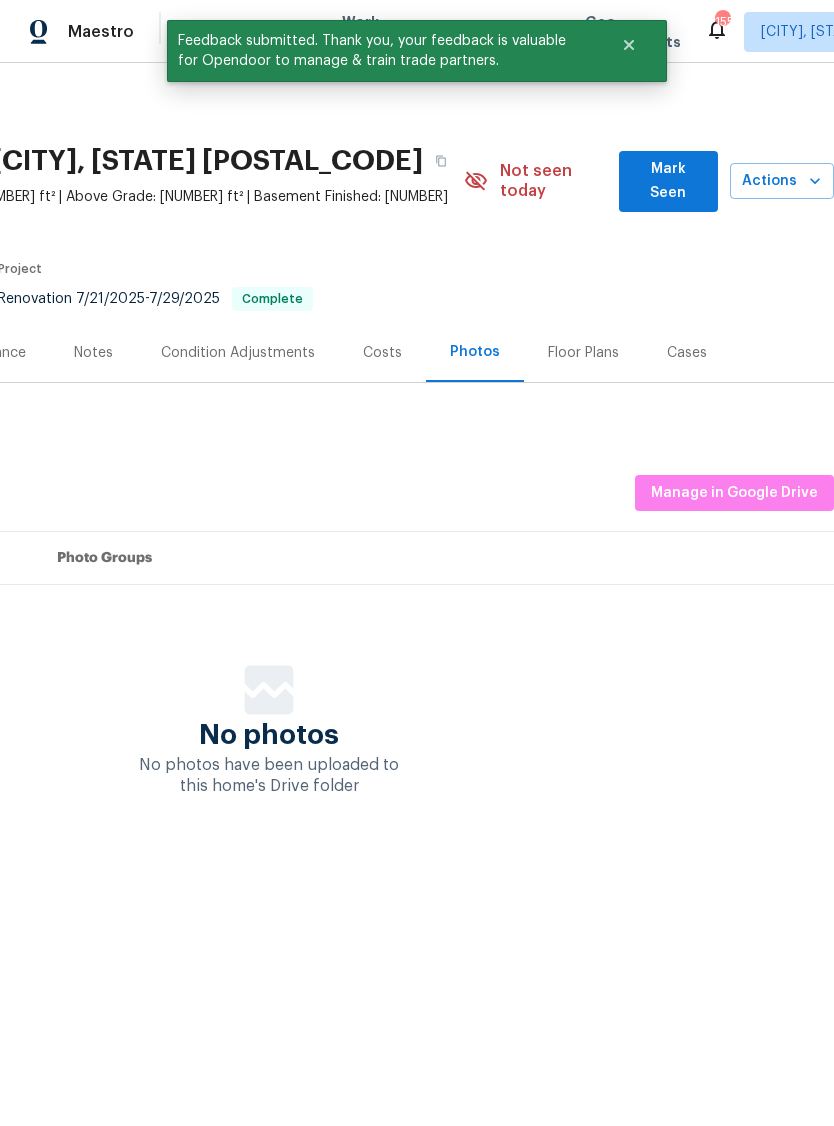 scroll, scrollTop: 0, scrollLeft: 296, axis: horizontal 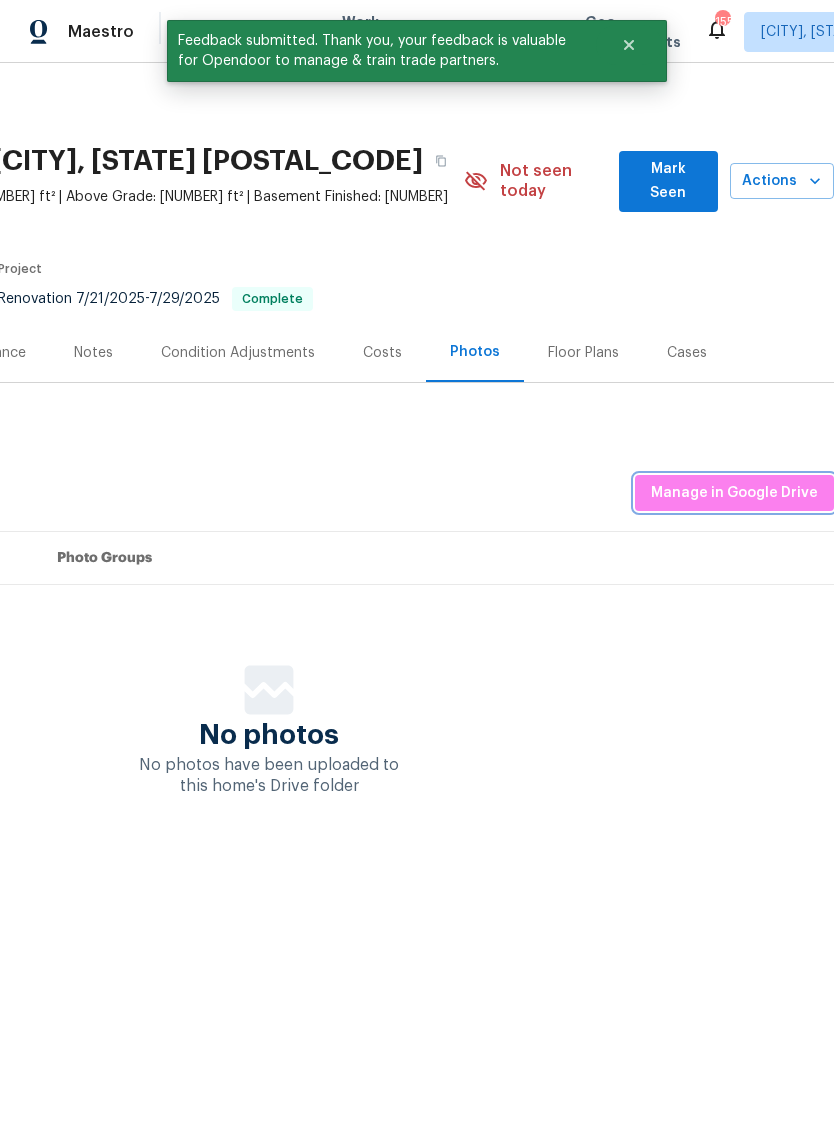 click on "Manage in Google Drive" at bounding box center (734, 493) 